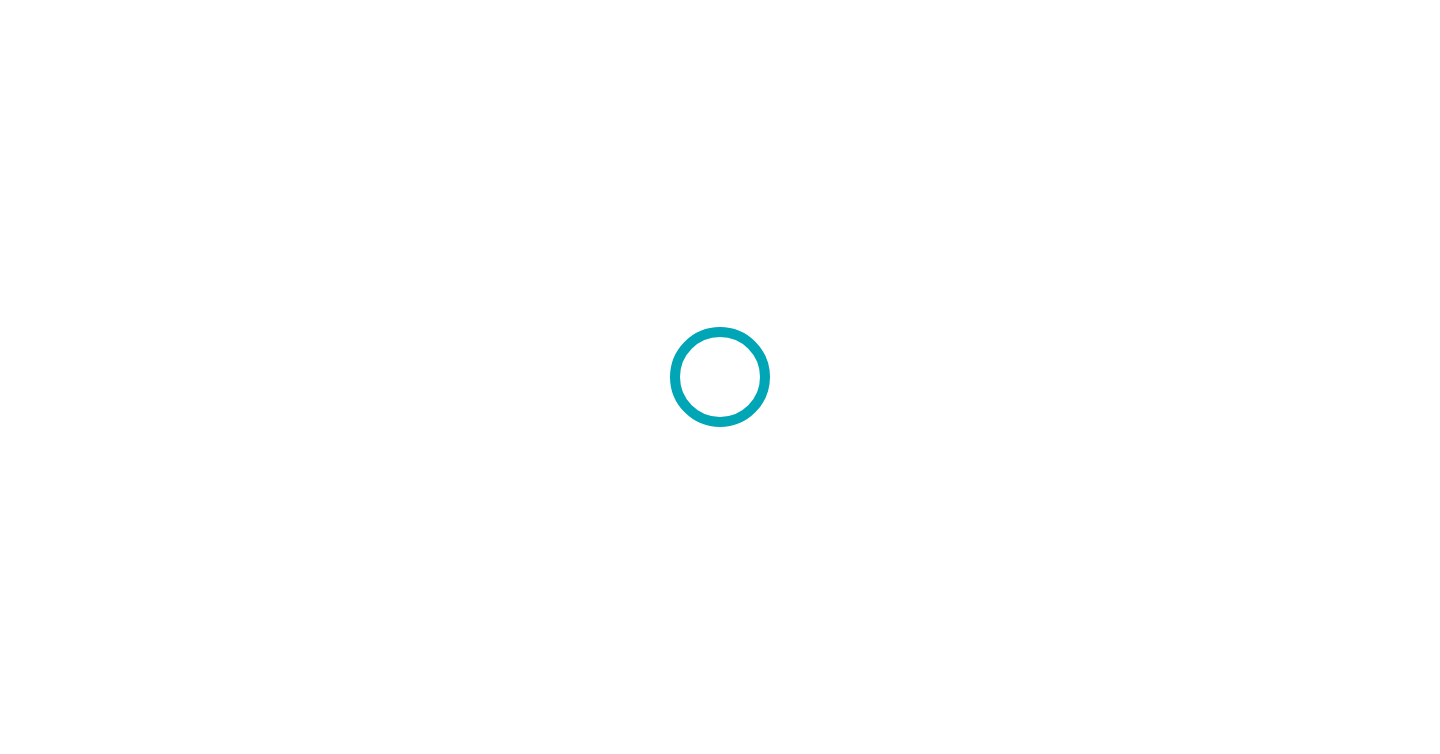 scroll, scrollTop: 0, scrollLeft: 0, axis: both 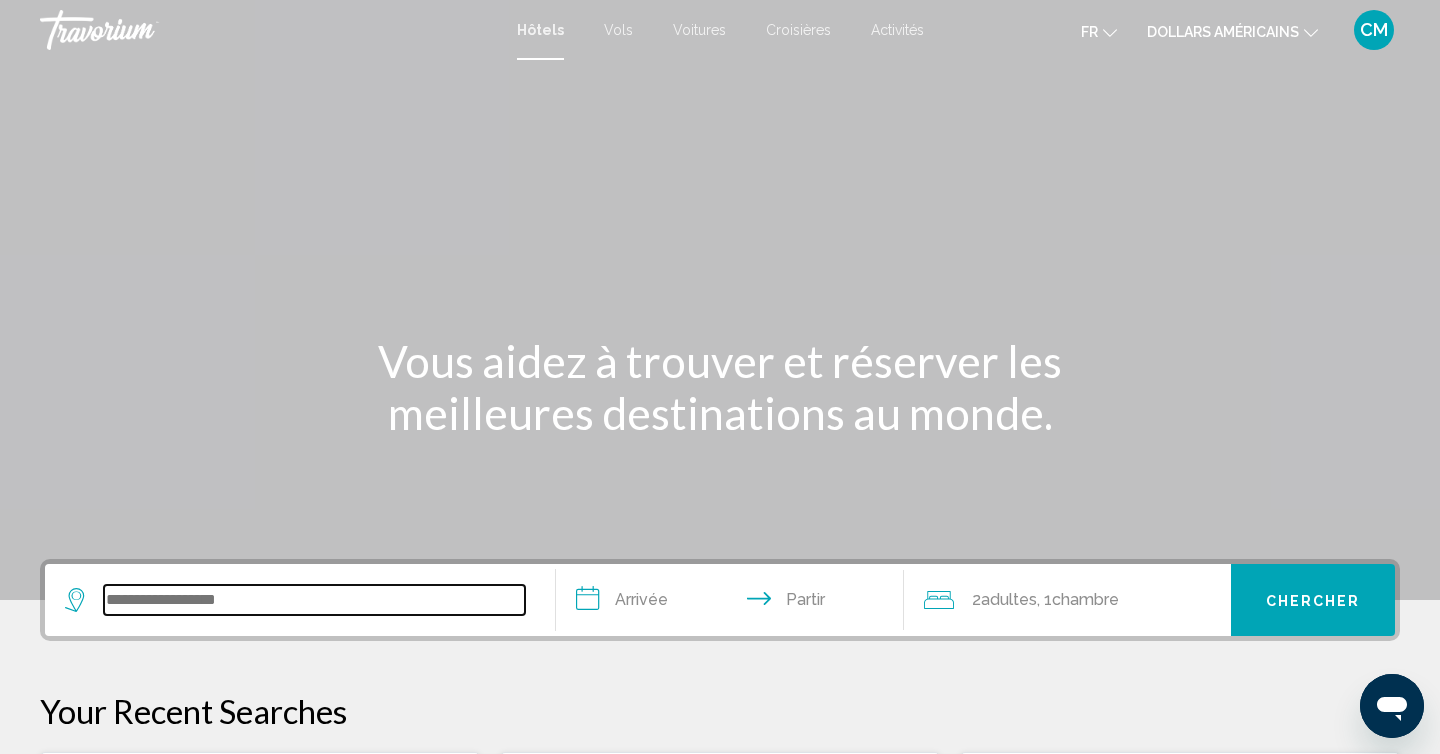 click at bounding box center [314, 600] 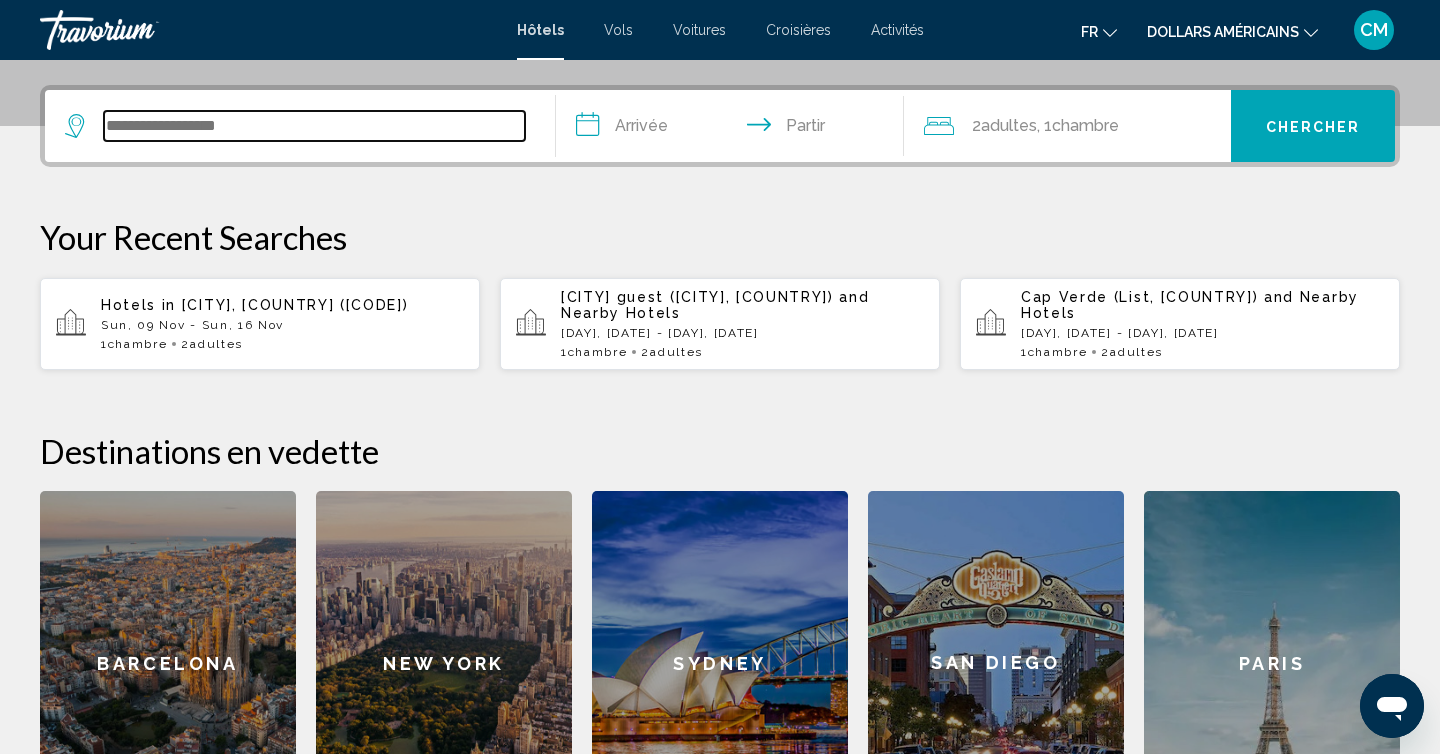 scroll, scrollTop: 494, scrollLeft: 0, axis: vertical 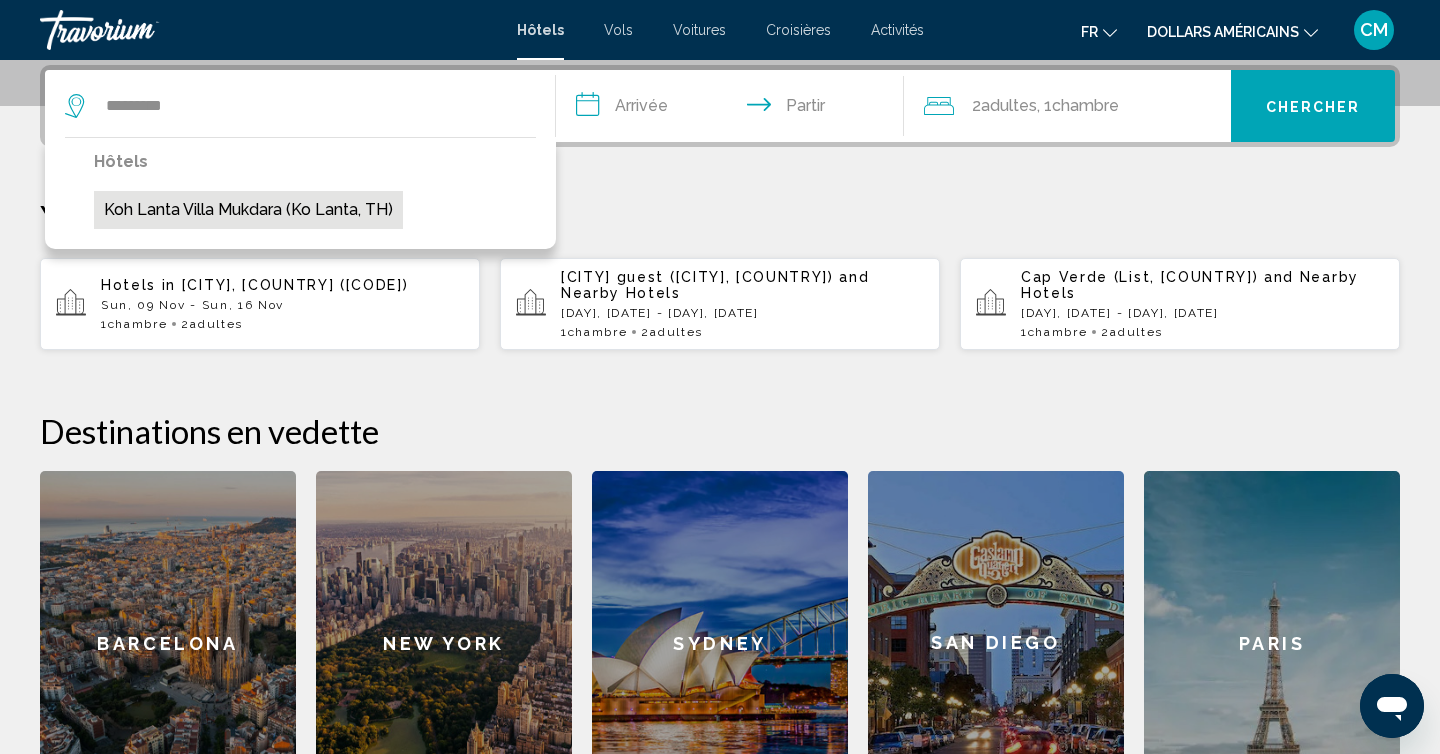 click on "Koh Lanta Villa Mukdara (Ko Lanta, TH)" at bounding box center [248, 210] 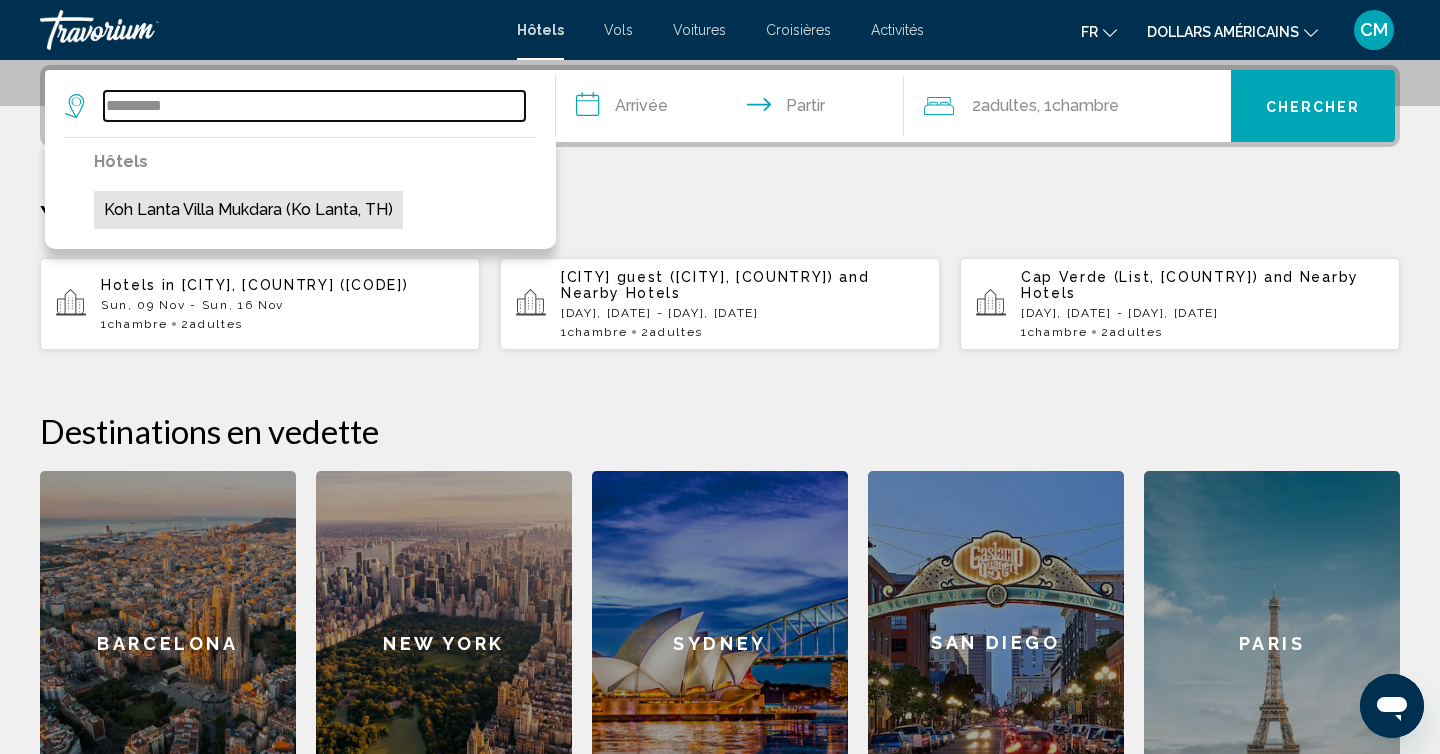 type on "**********" 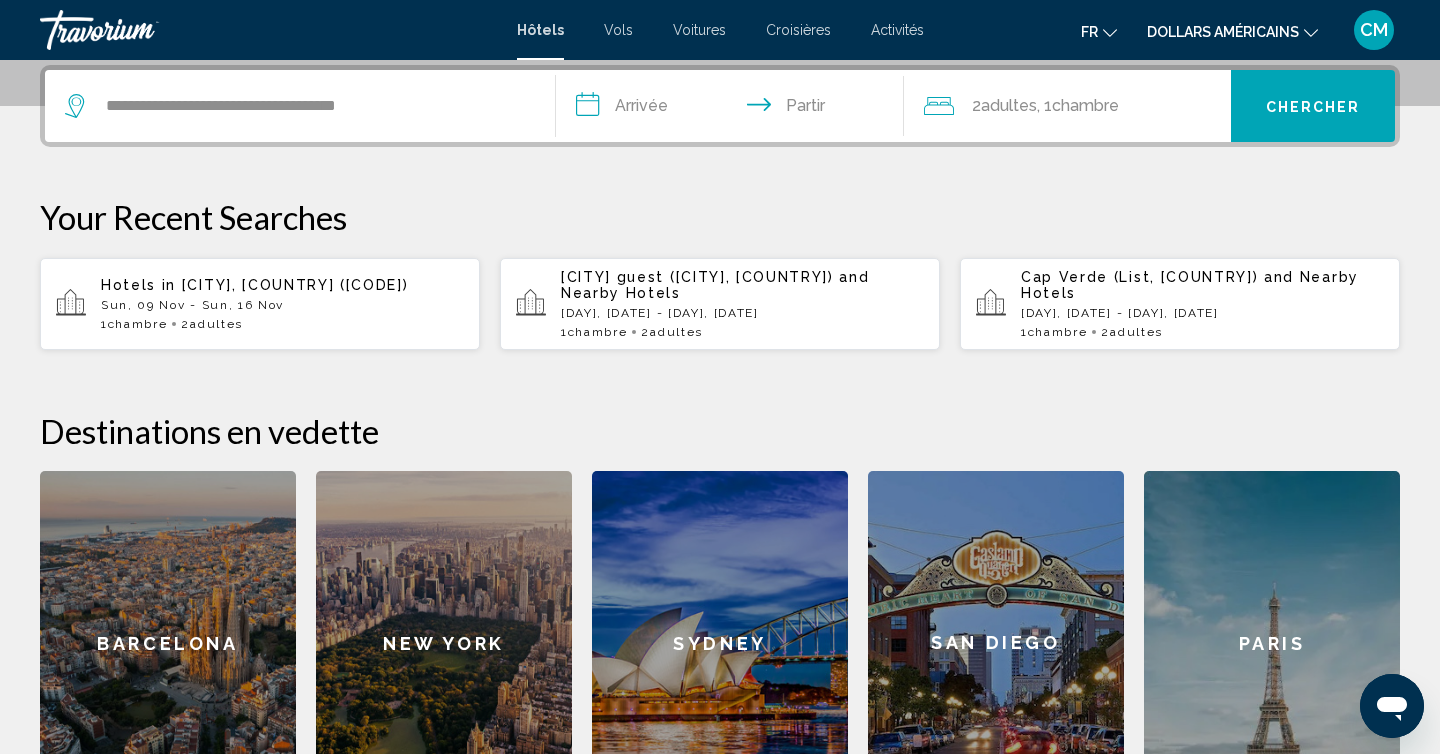 click on "**********" at bounding box center [734, 109] 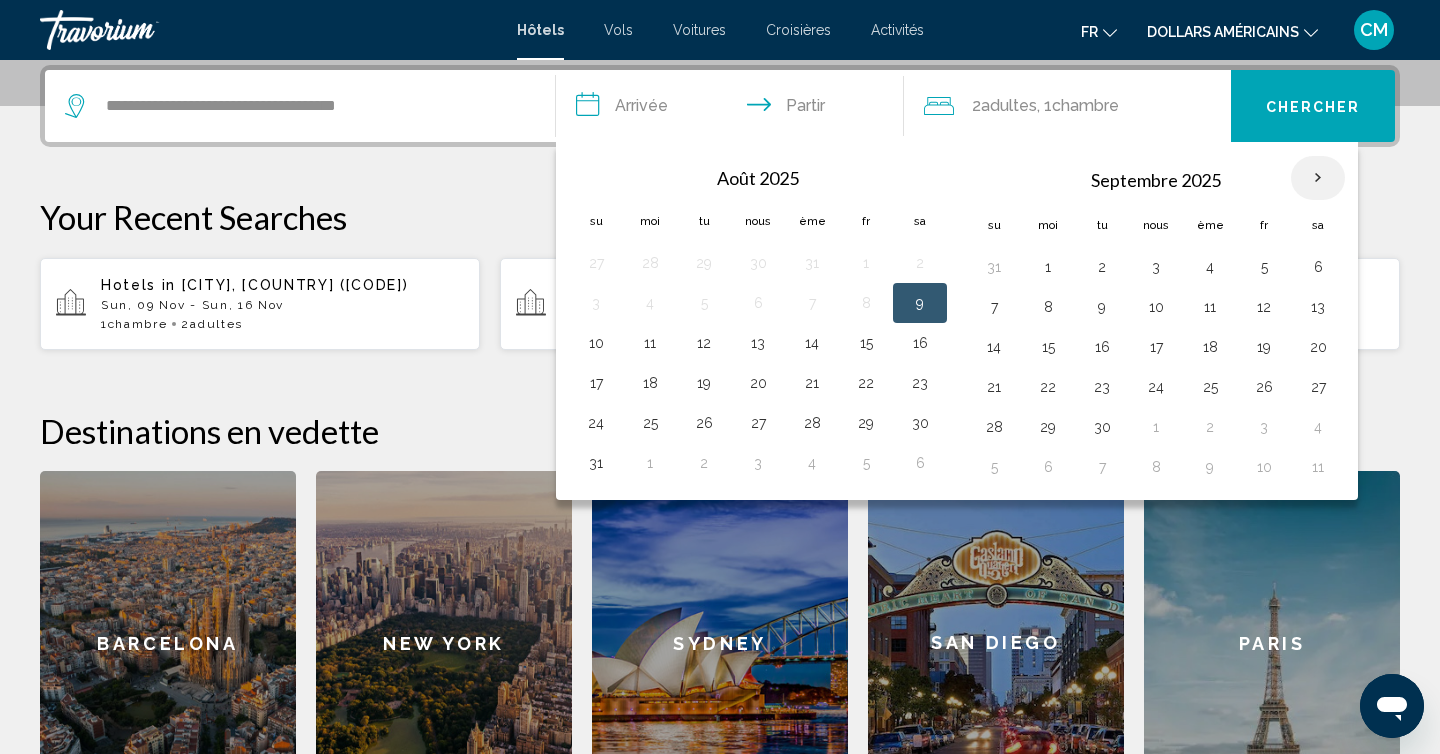 click at bounding box center (1318, 178) 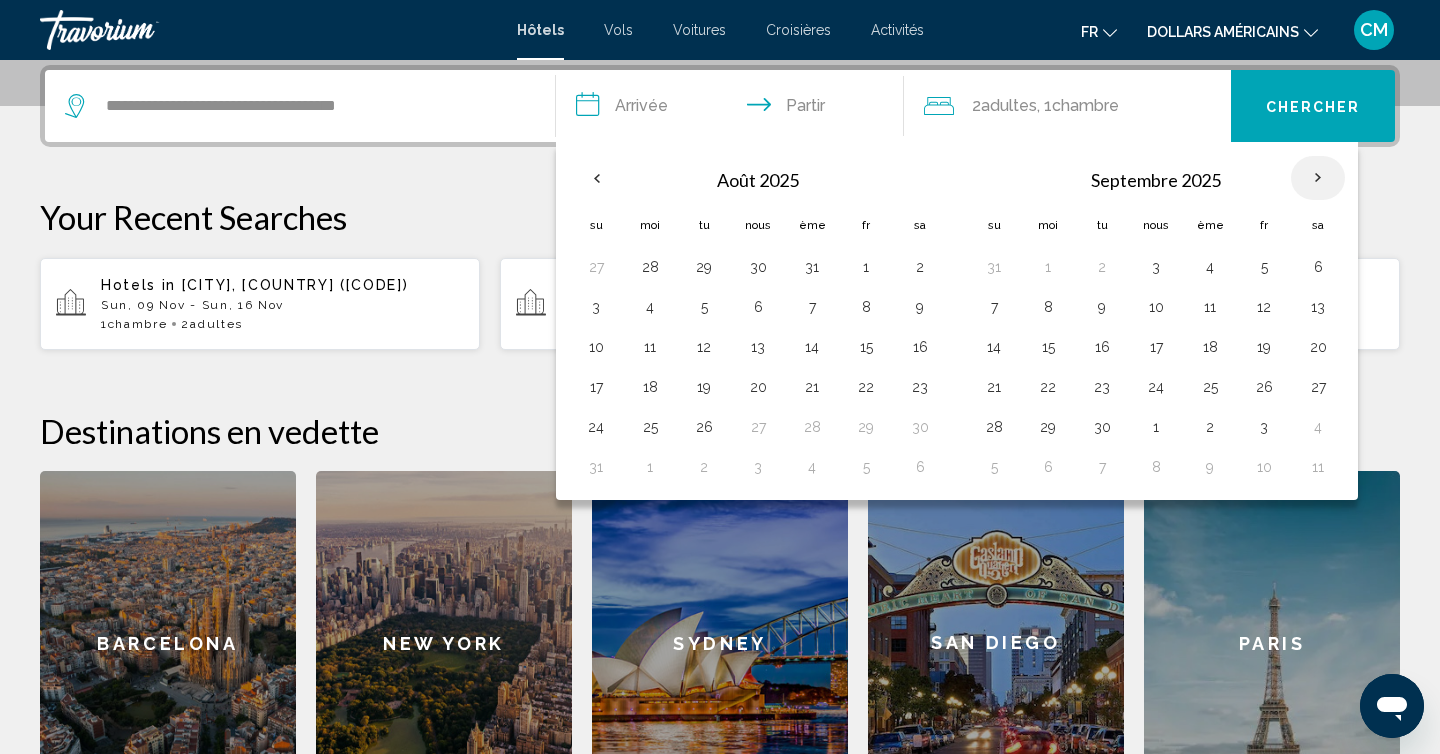 click at bounding box center [1318, 178] 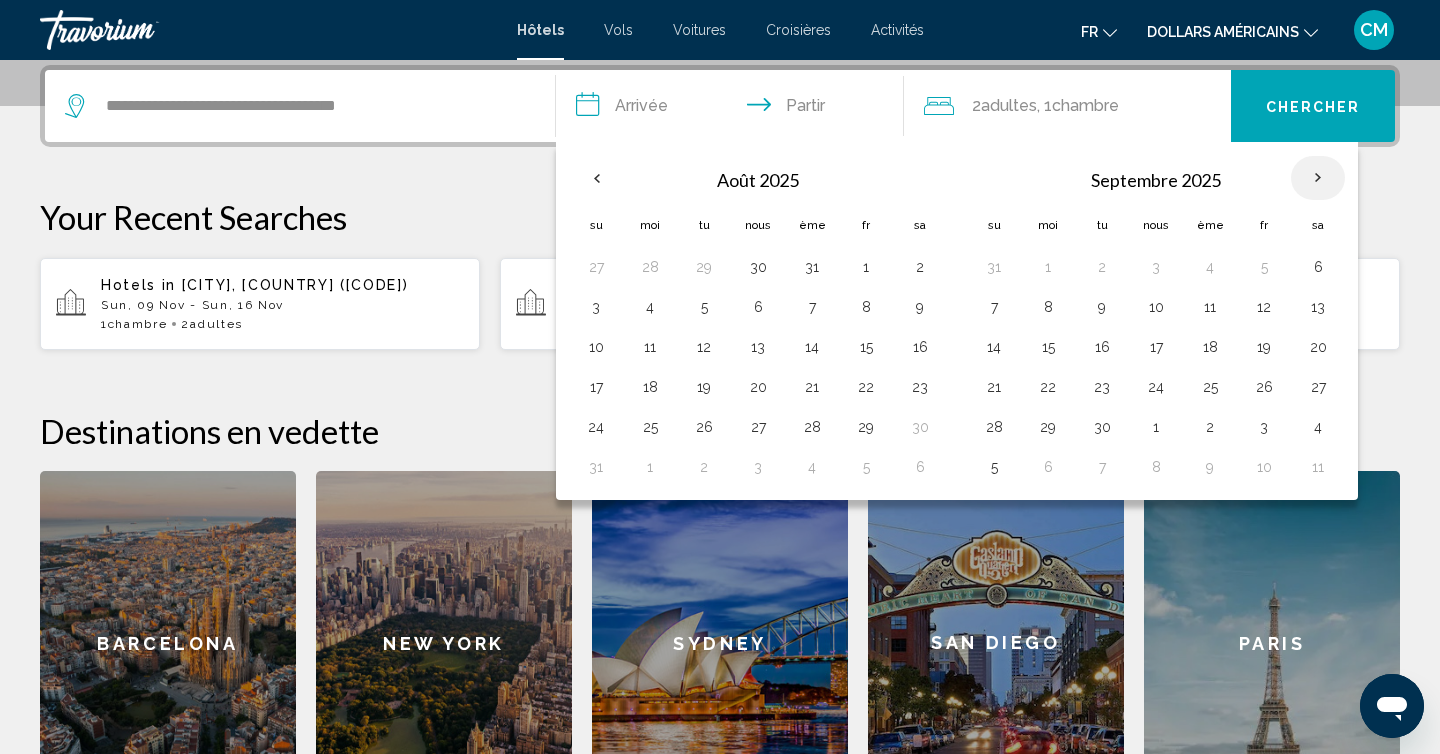 click at bounding box center (1318, 178) 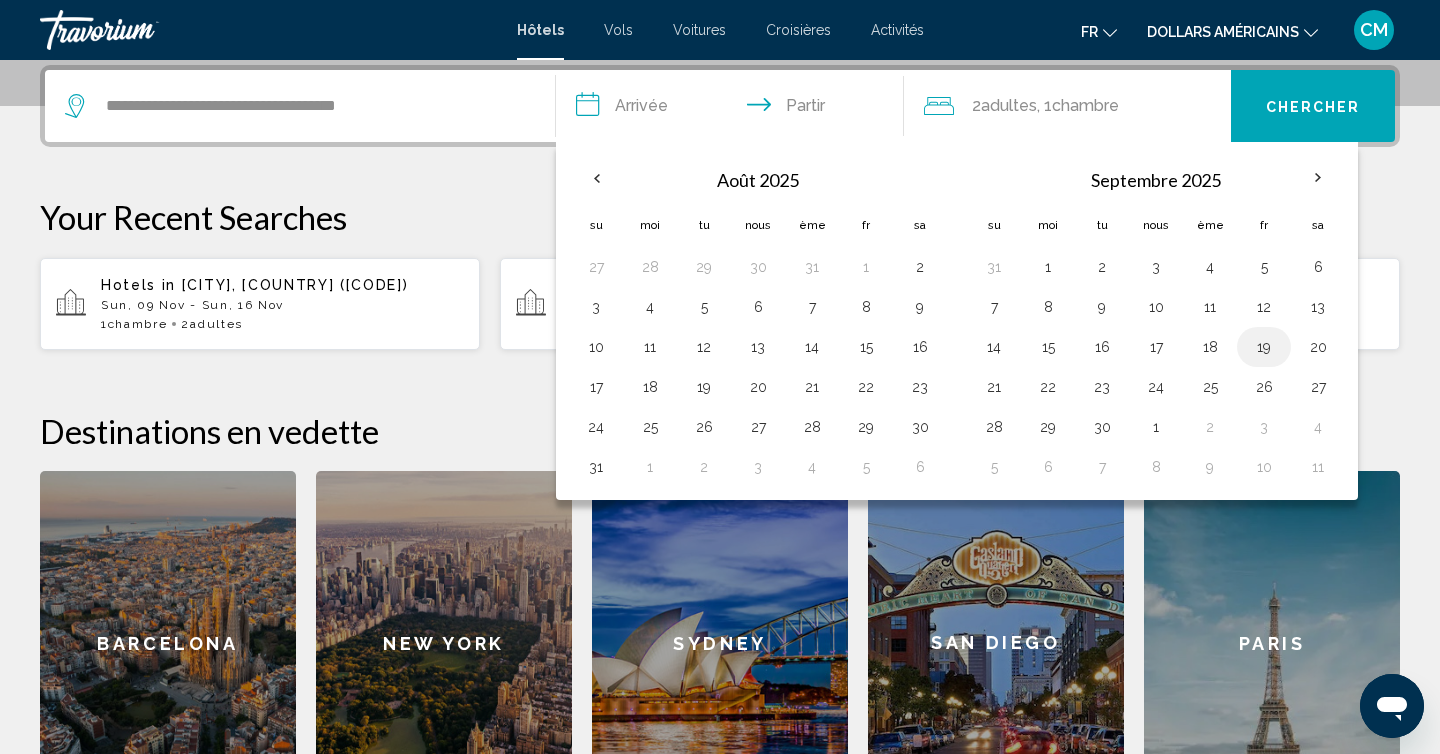 click on "19" at bounding box center [1264, 347] 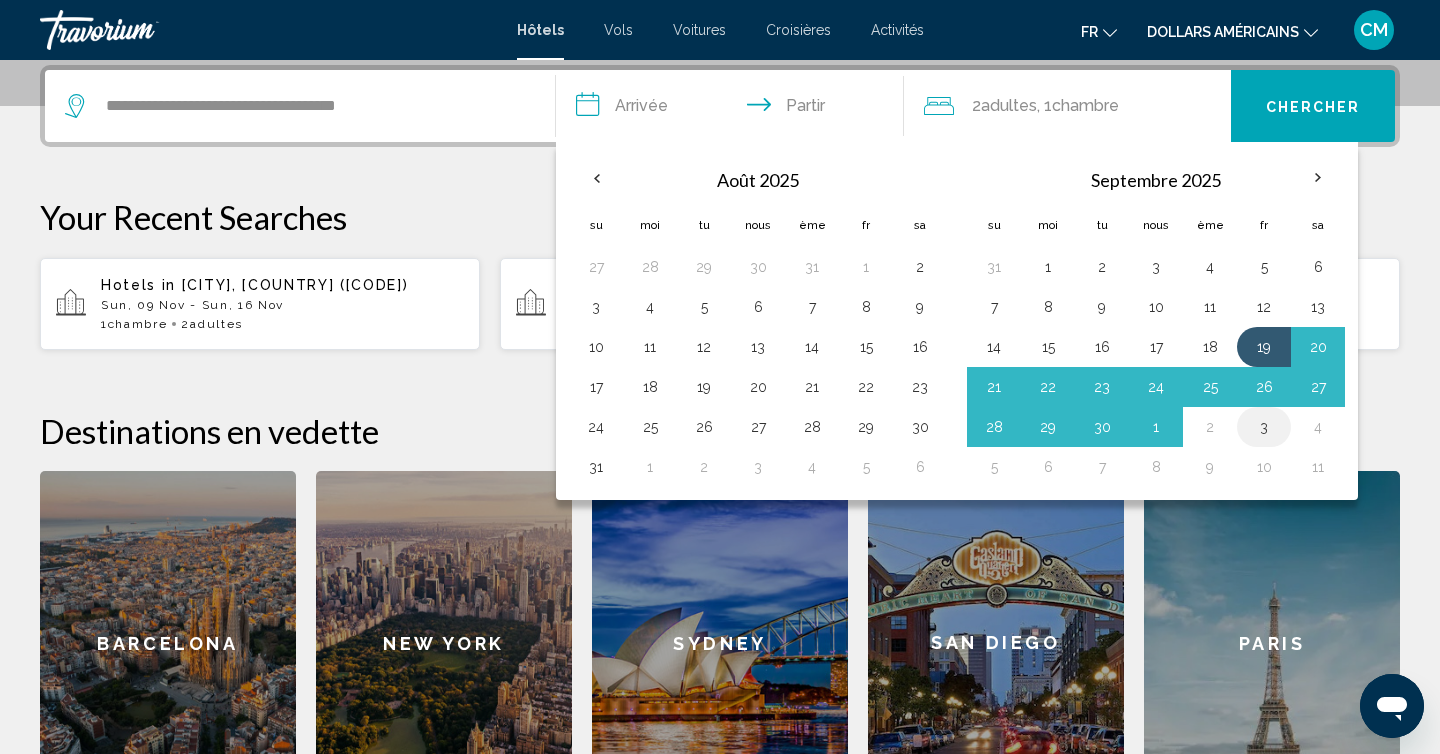 click on "3" at bounding box center (1264, 427) 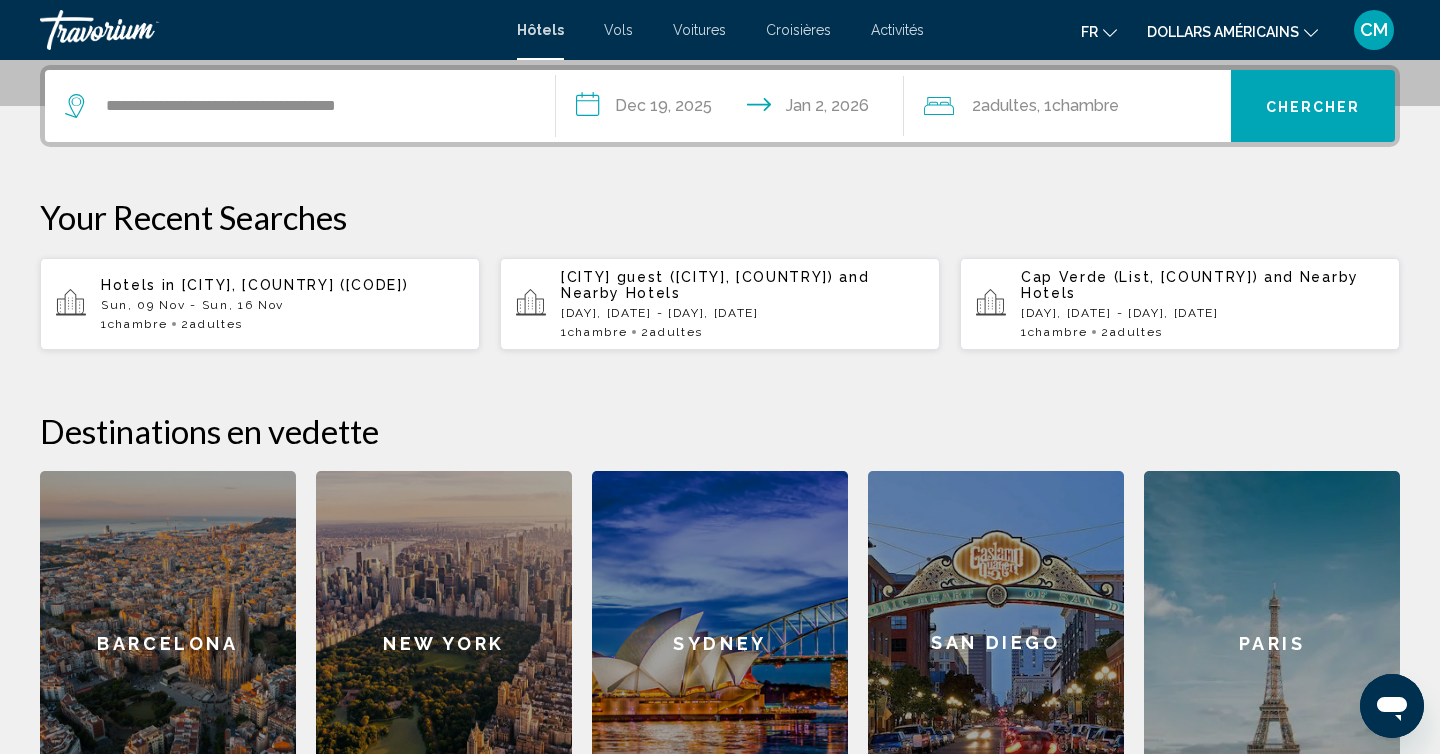 click on "**********" at bounding box center (734, 109) 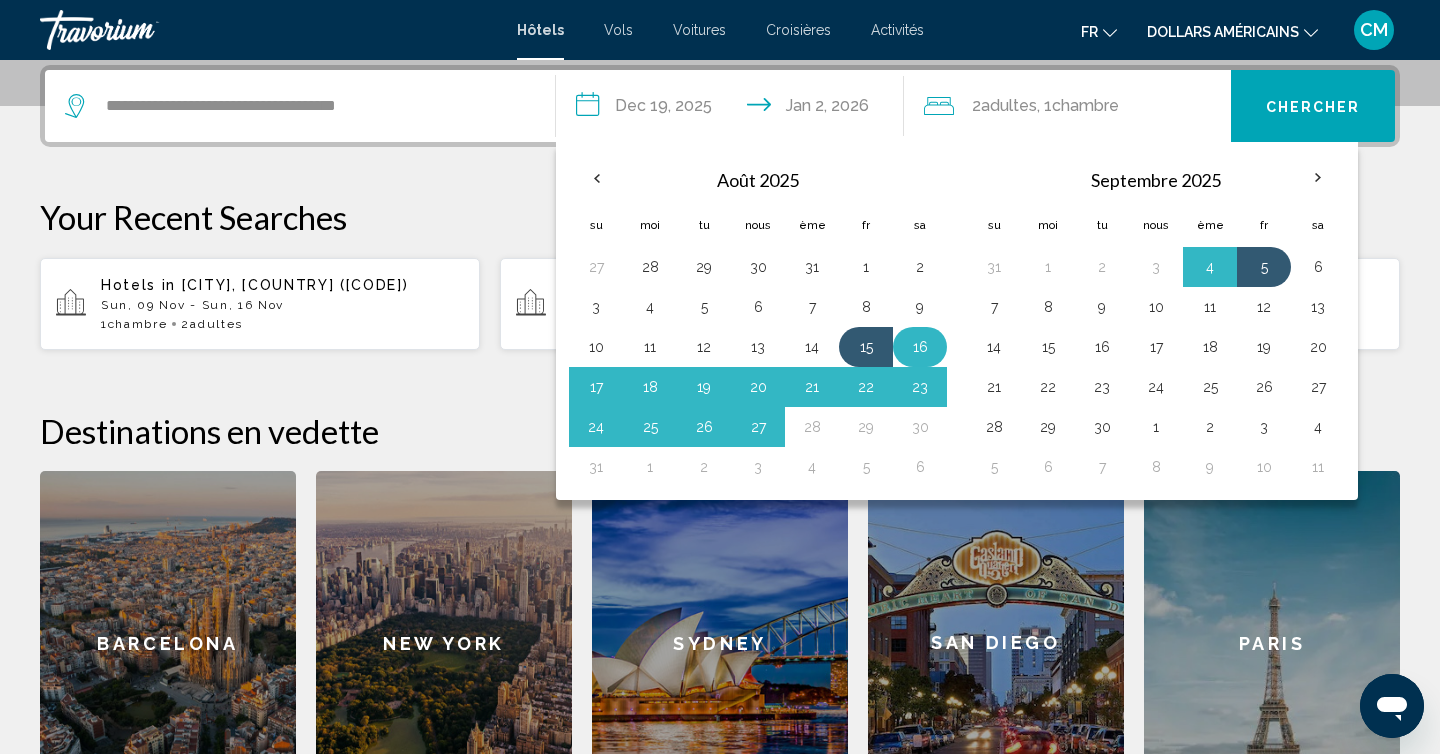 click on "16" at bounding box center [920, 347] 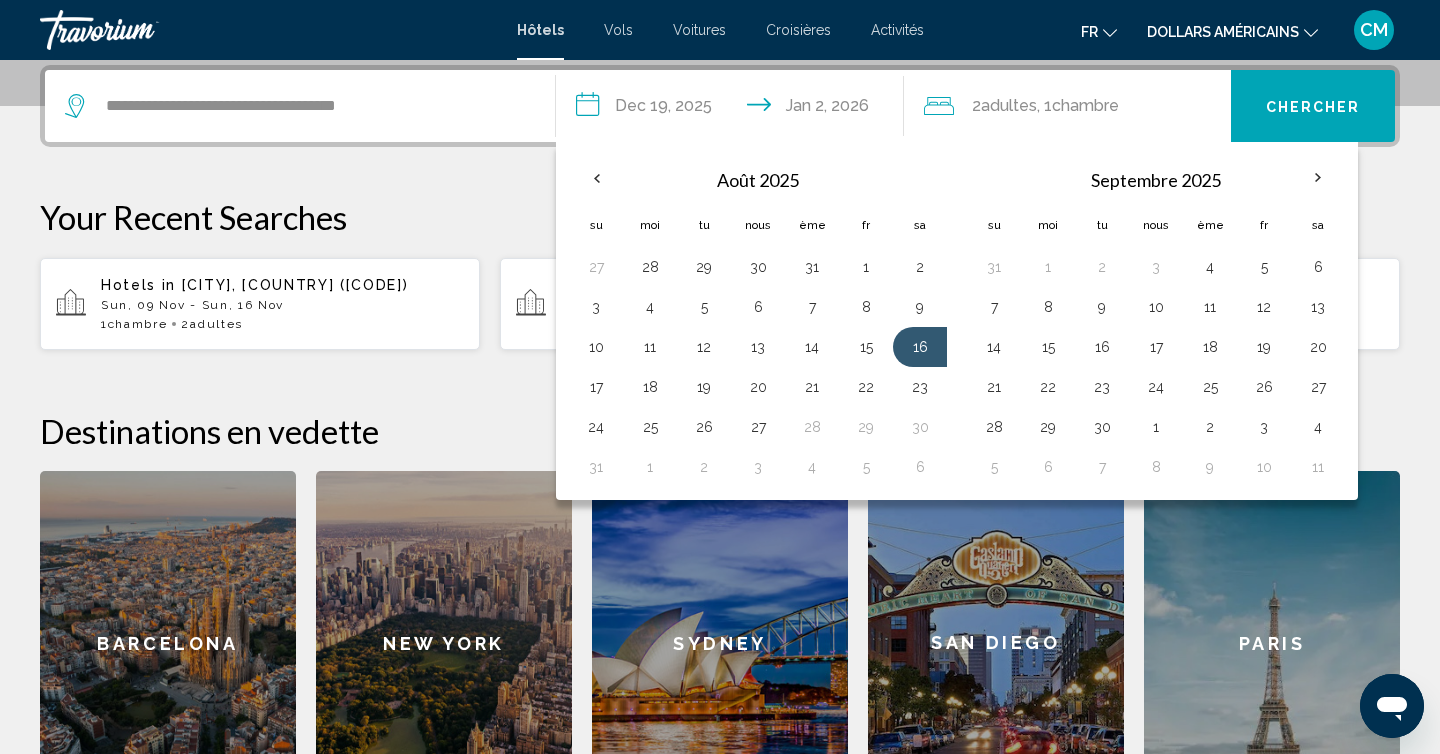 click on "**********" at bounding box center [720, 440] 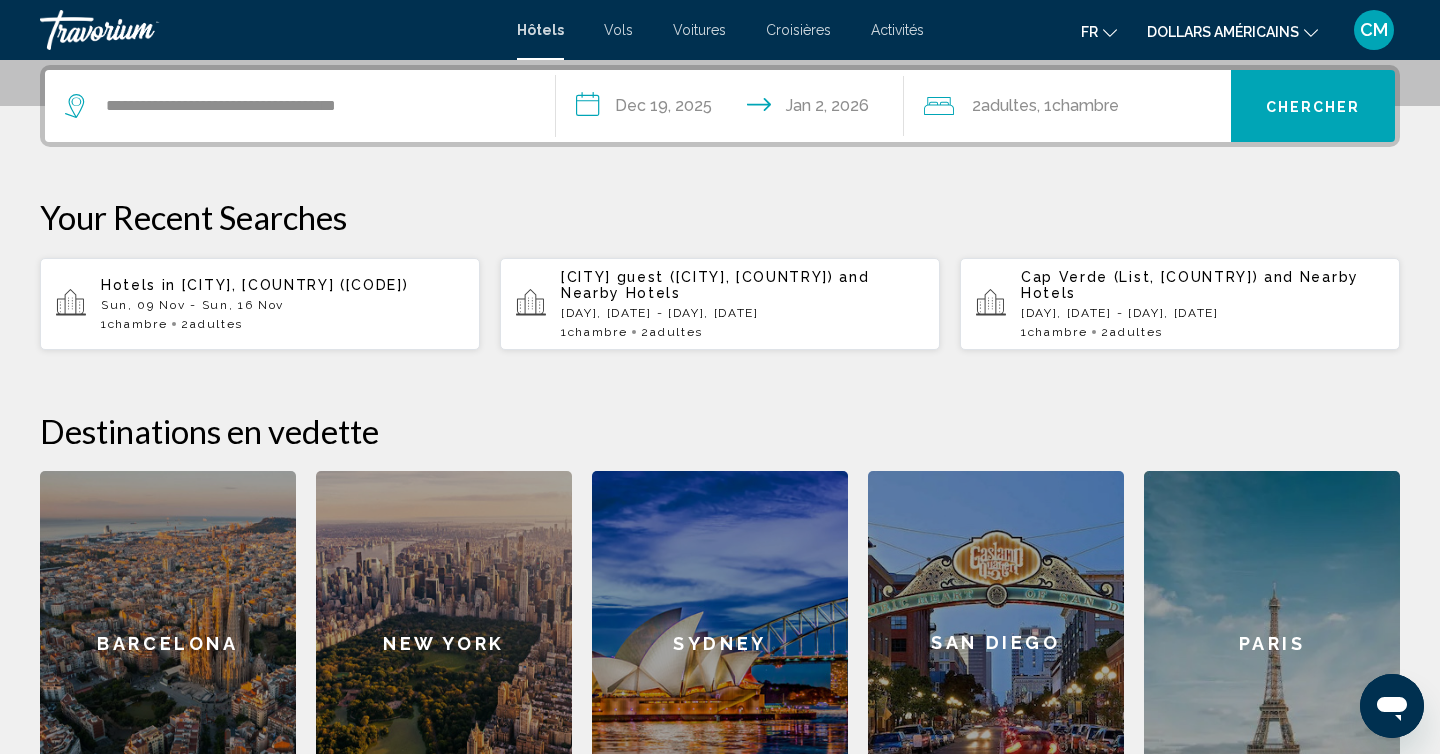 click on "**********" at bounding box center [734, 109] 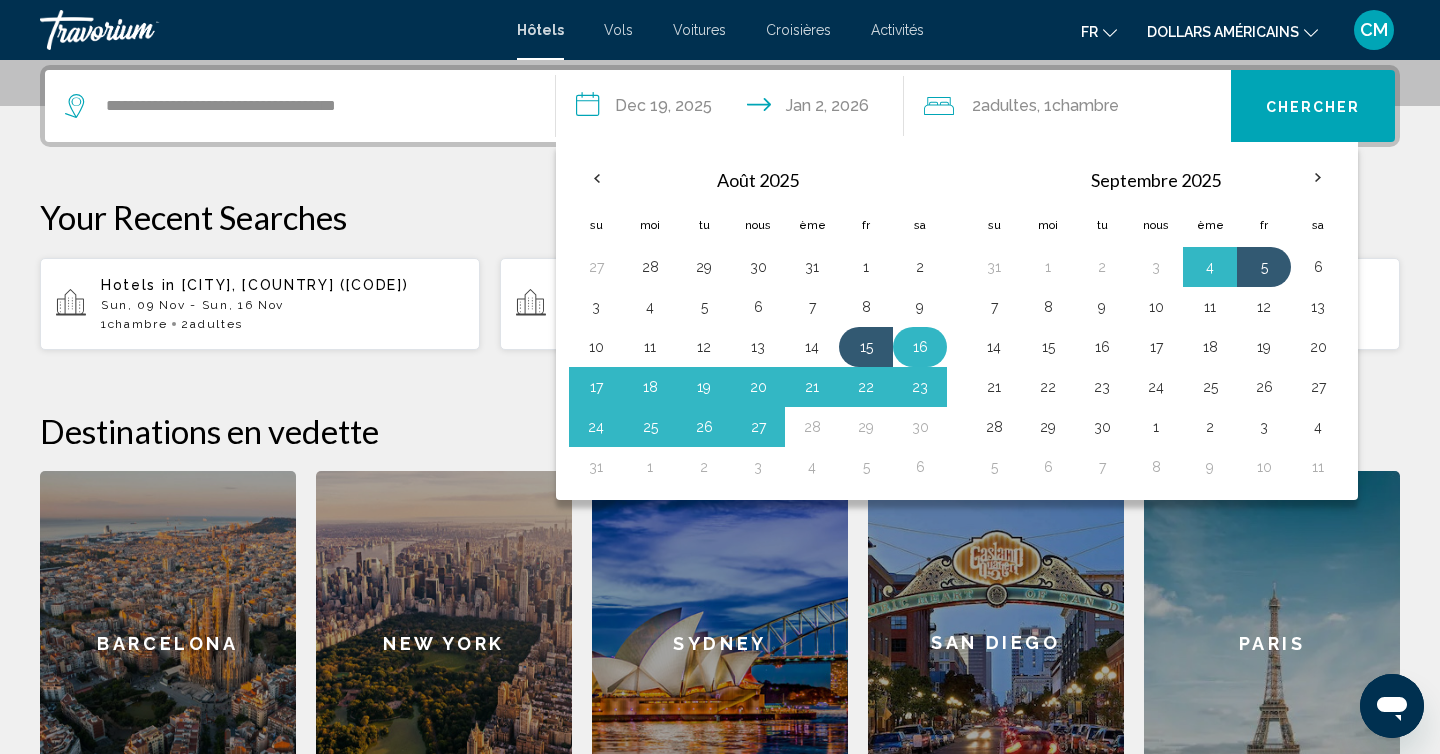 click on "16" at bounding box center (920, 347) 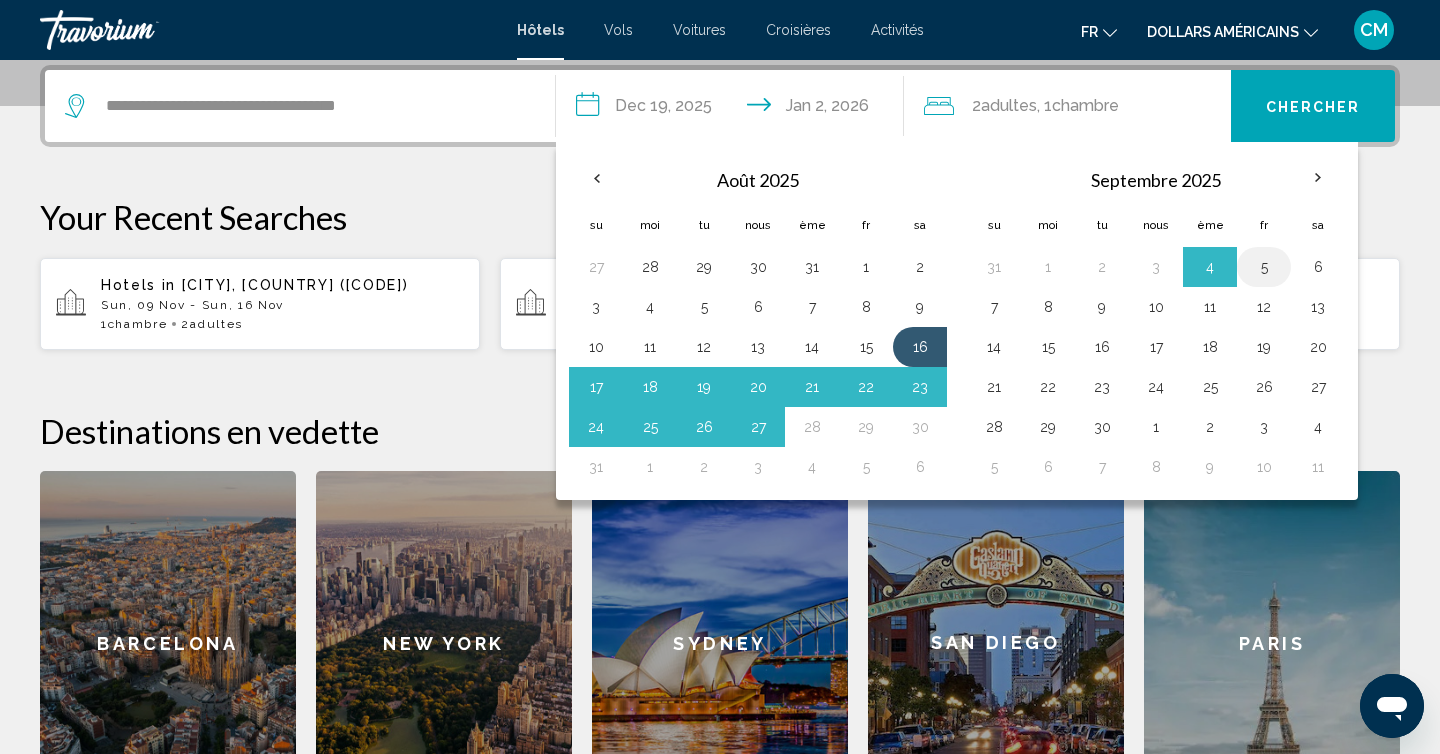 click on "5" at bounding box center (1264, 267) 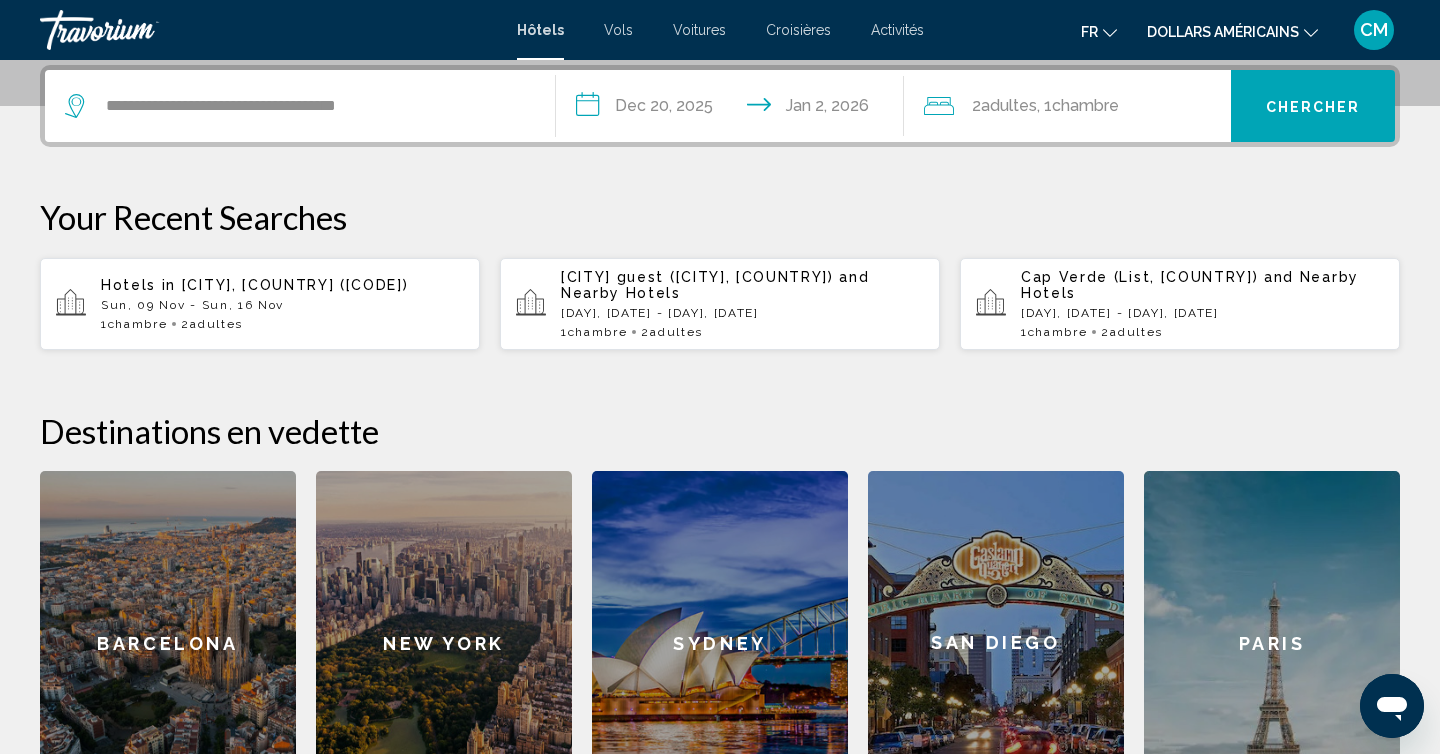 click on "**********" at bounding box center (734, 109) 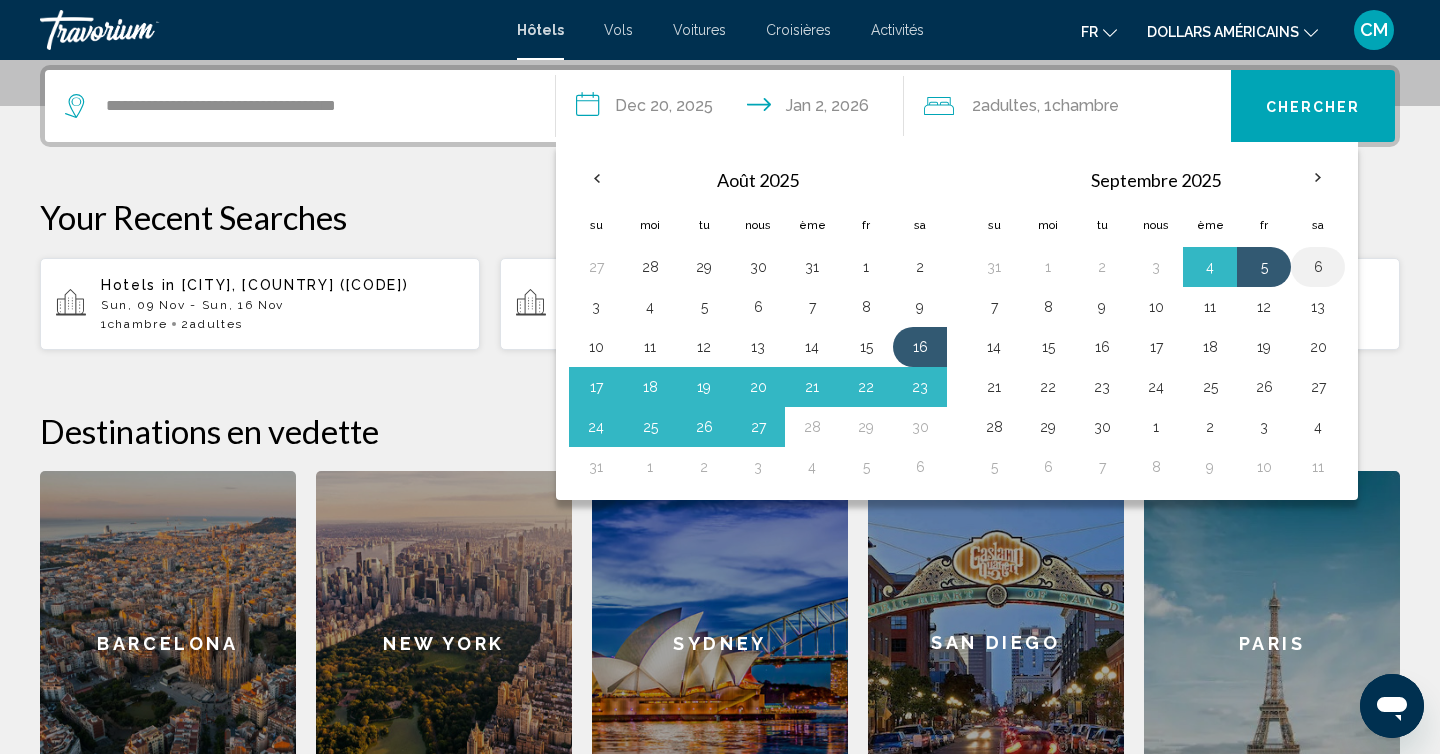 click on "6" at bounding box center [1318, 267] 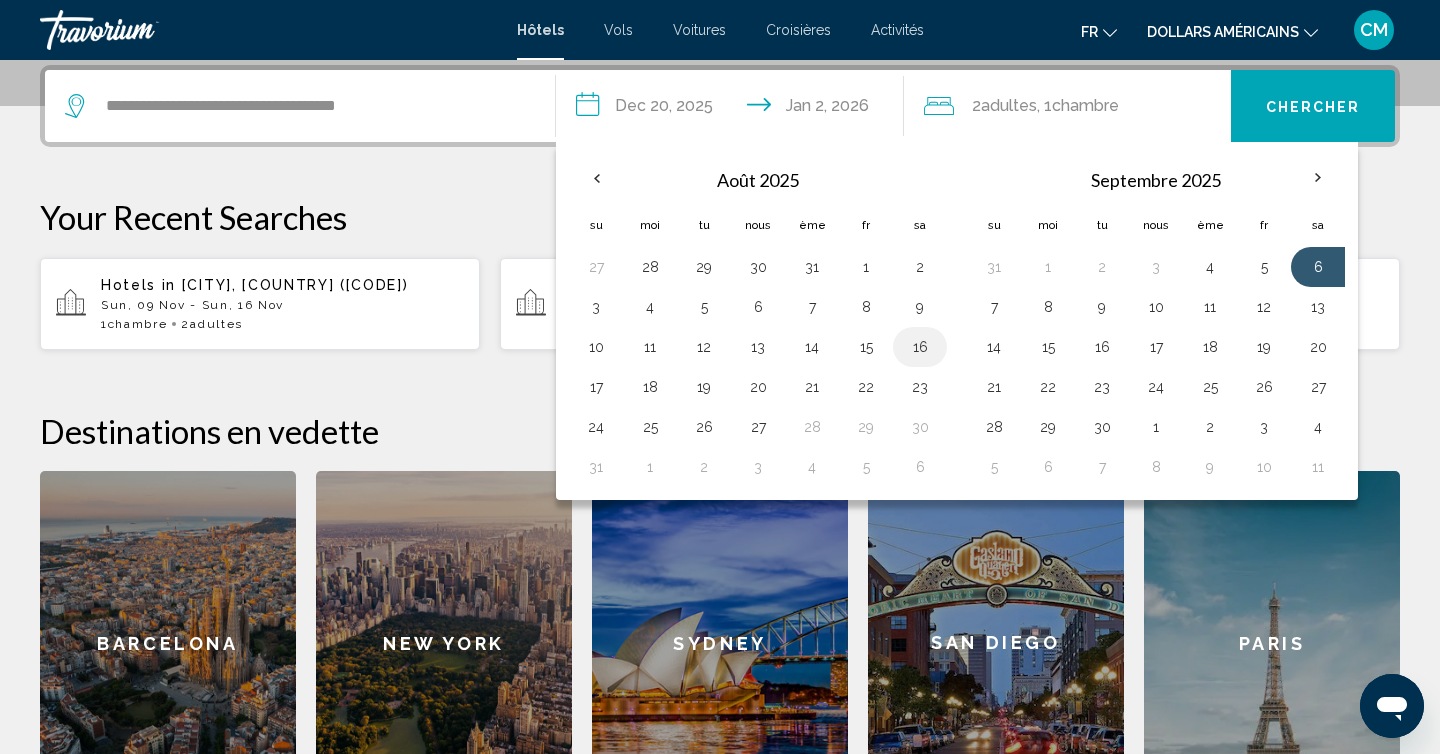 click on "16" at bounding box center [920, 347] 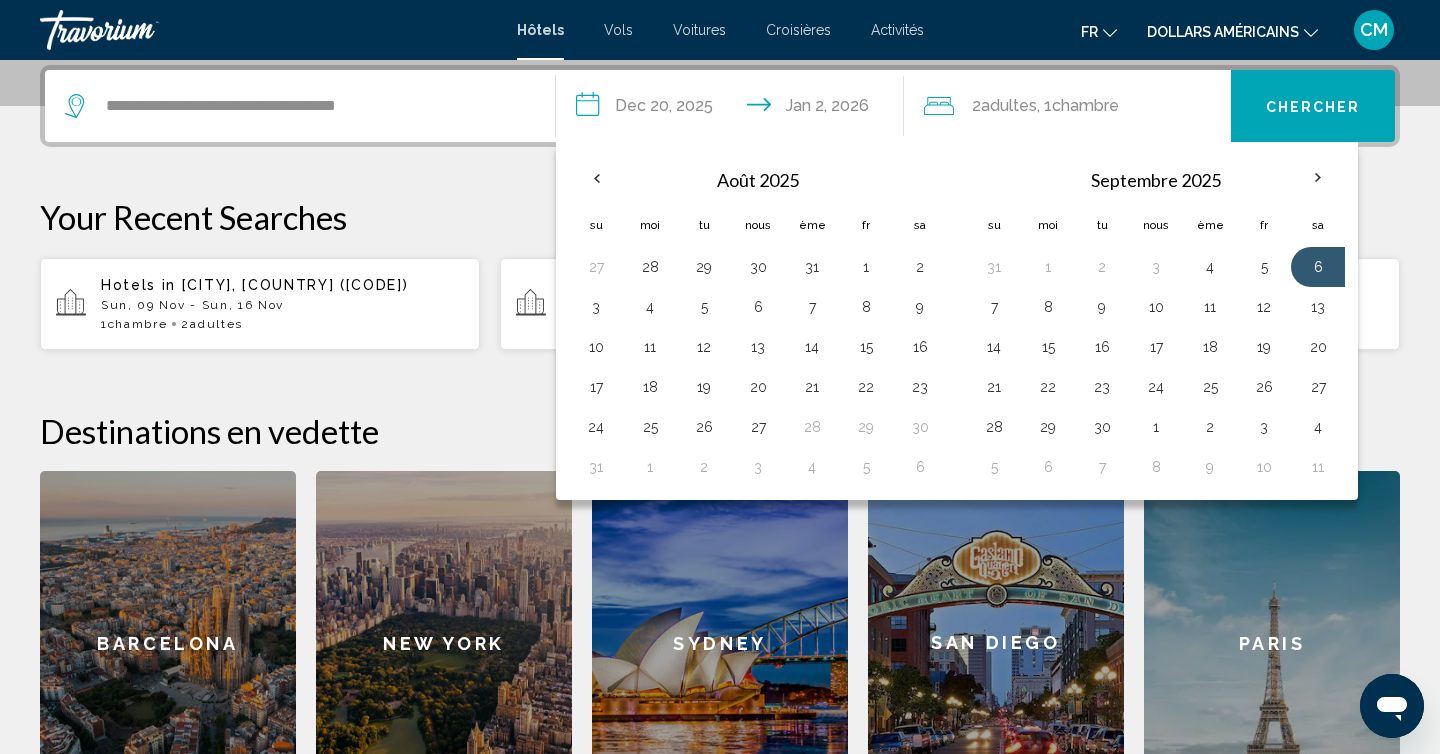 type on "**********" 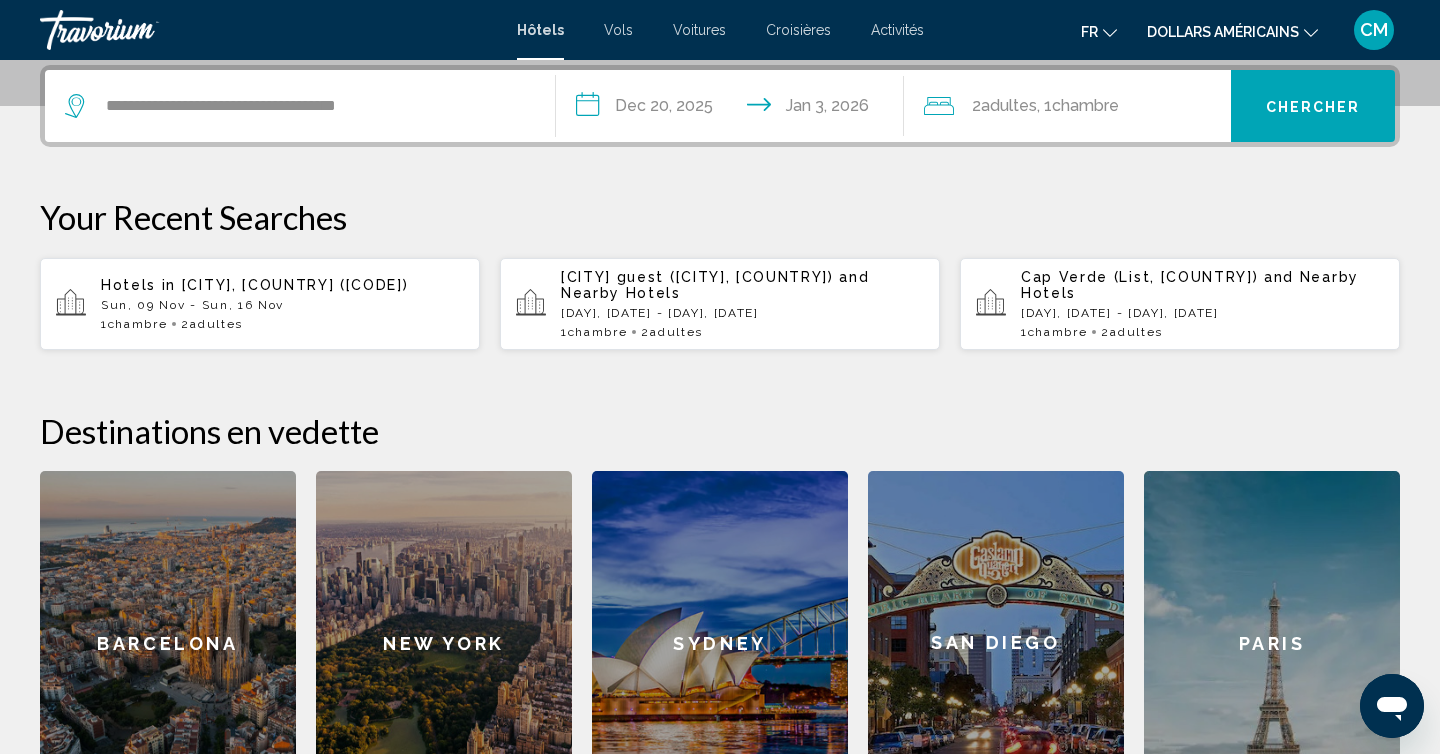 click on "**********" at bounding box center [734, 109] 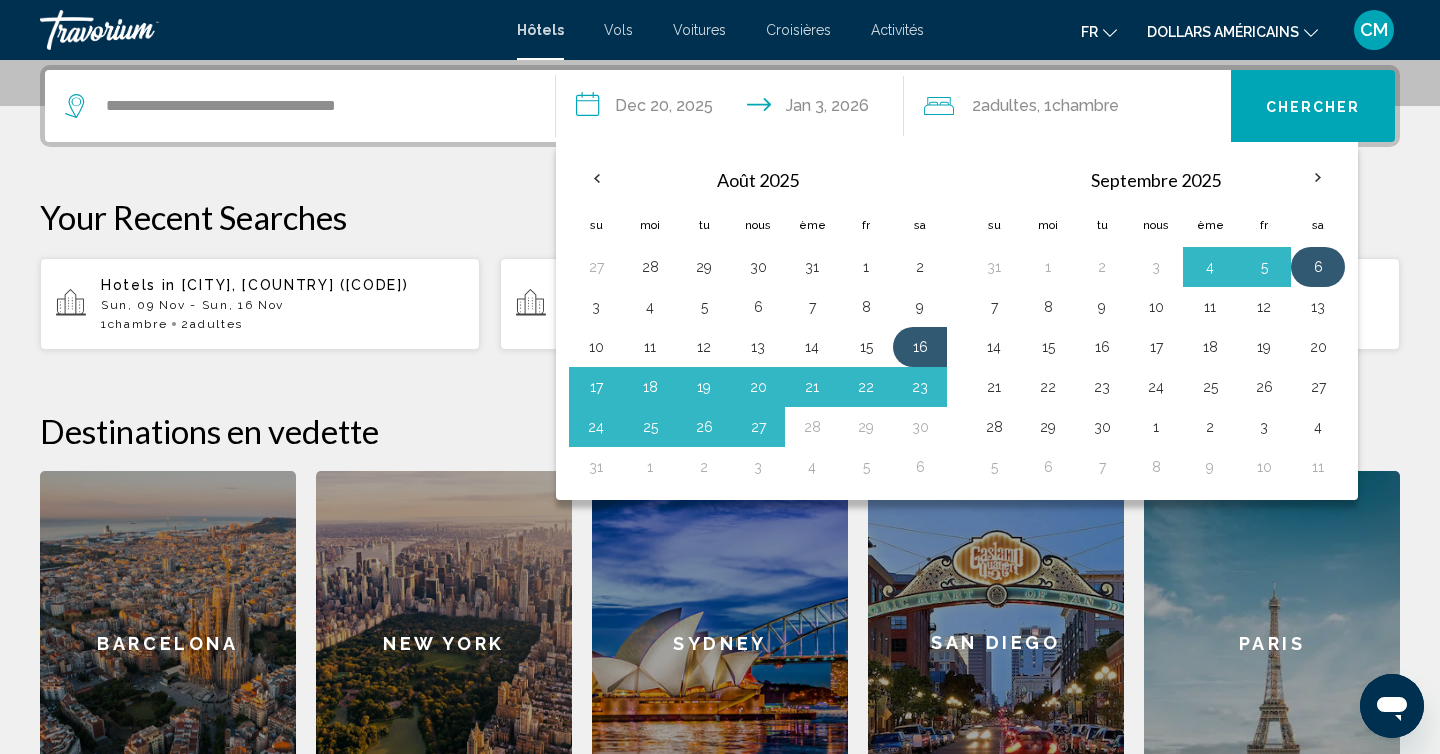 click on "6" at bounding box center (1318, 267) 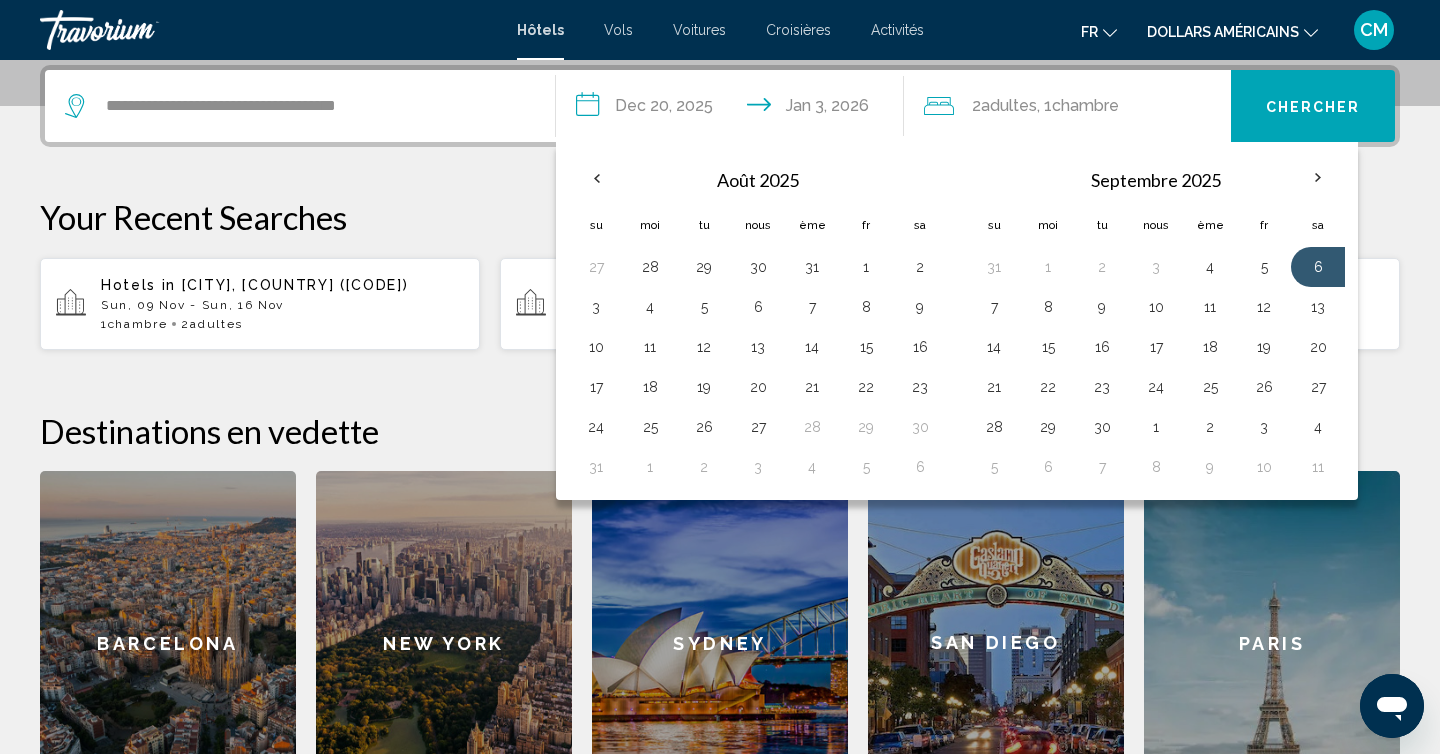 click on "Your Recent Searches" at bounding box center [720, 217] 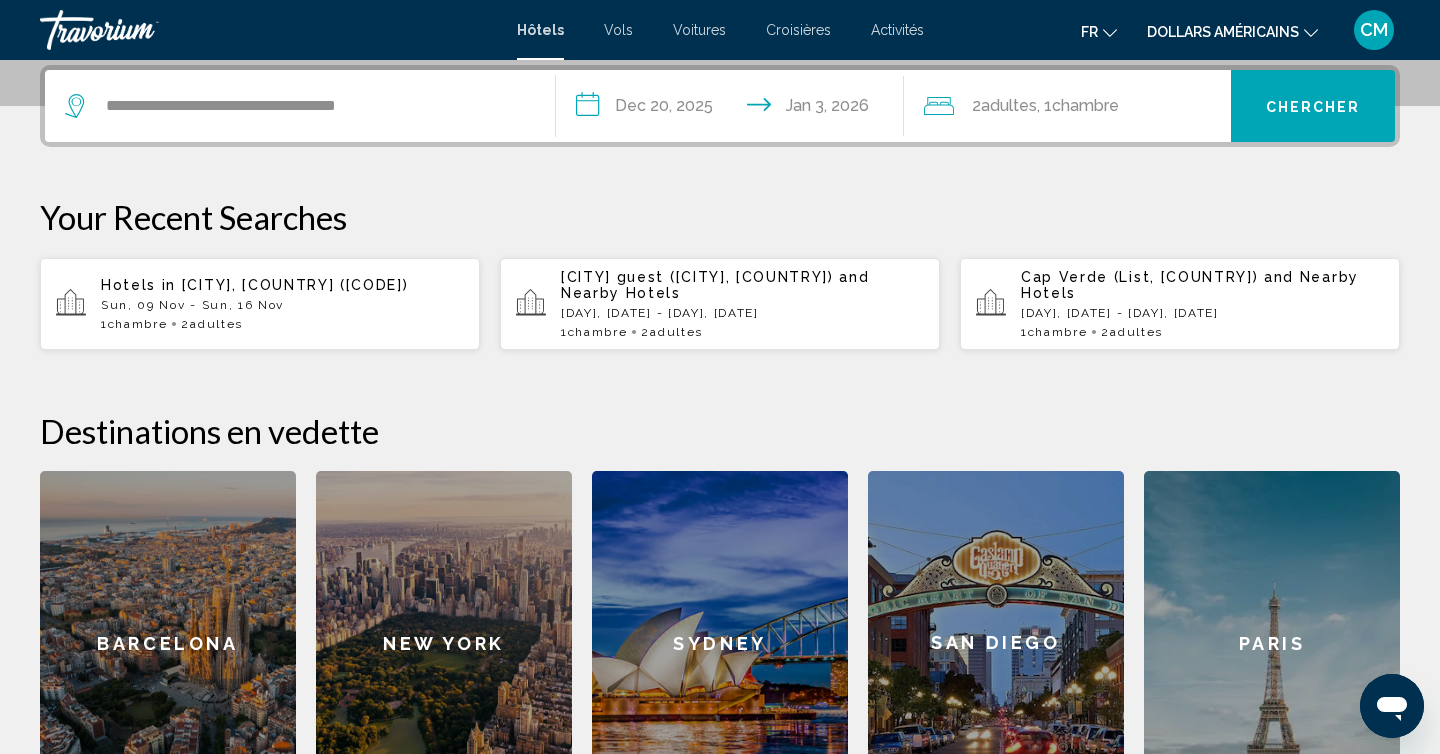 click on ", 1" 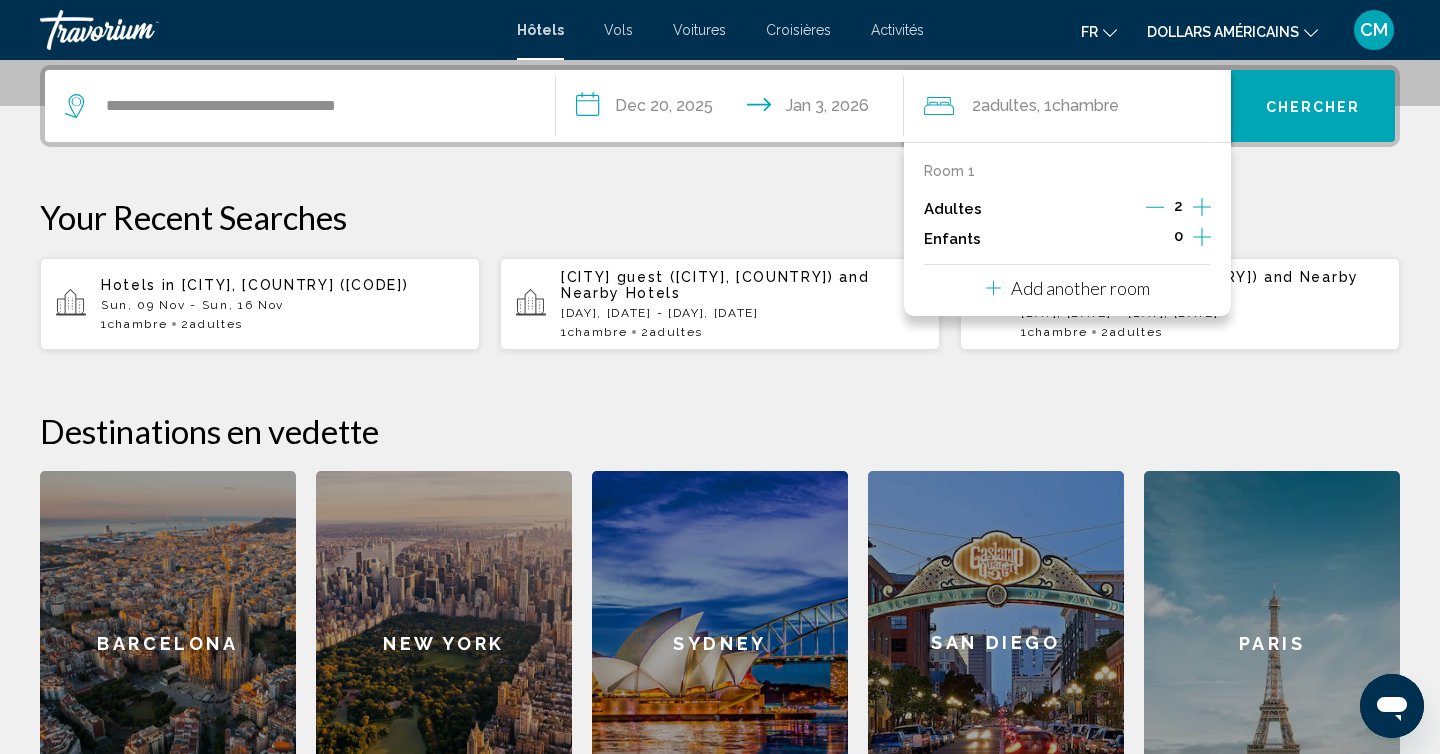 click 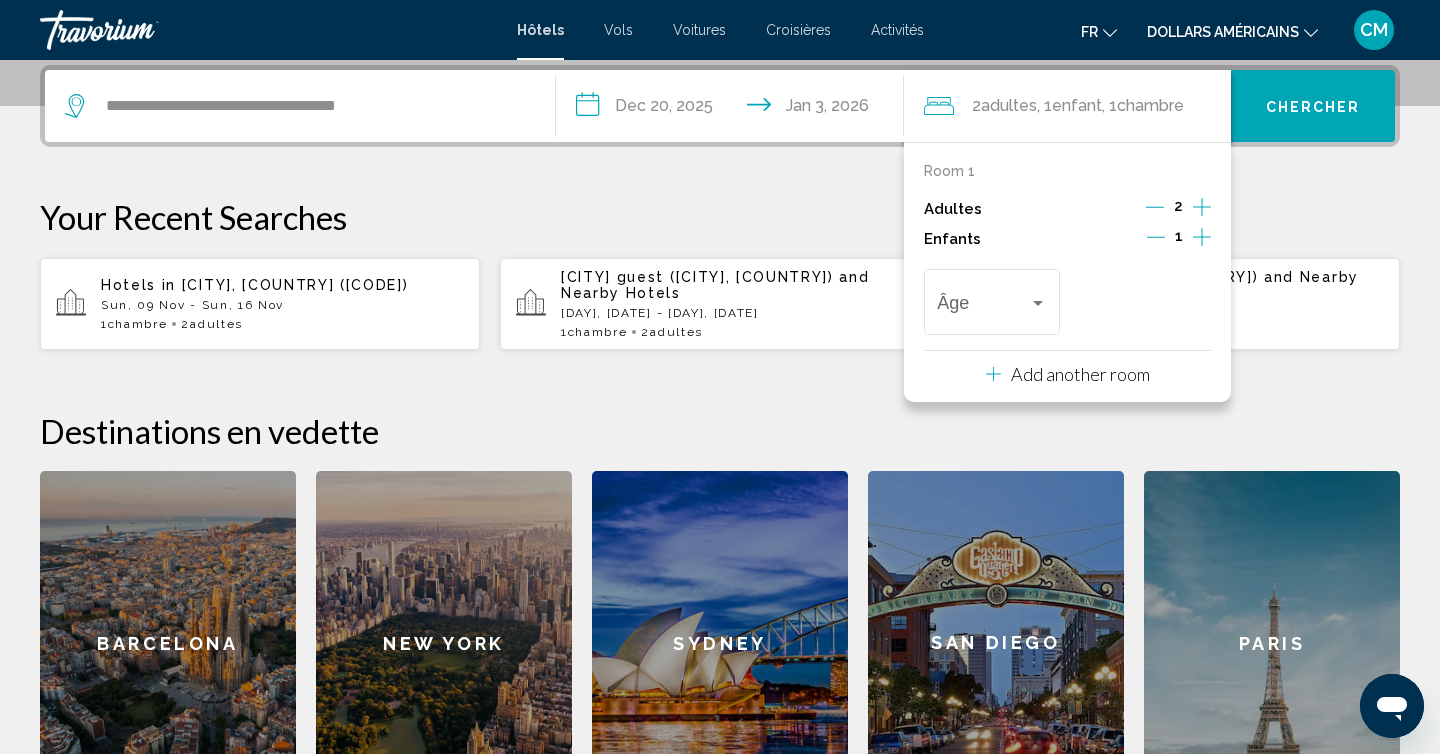 click 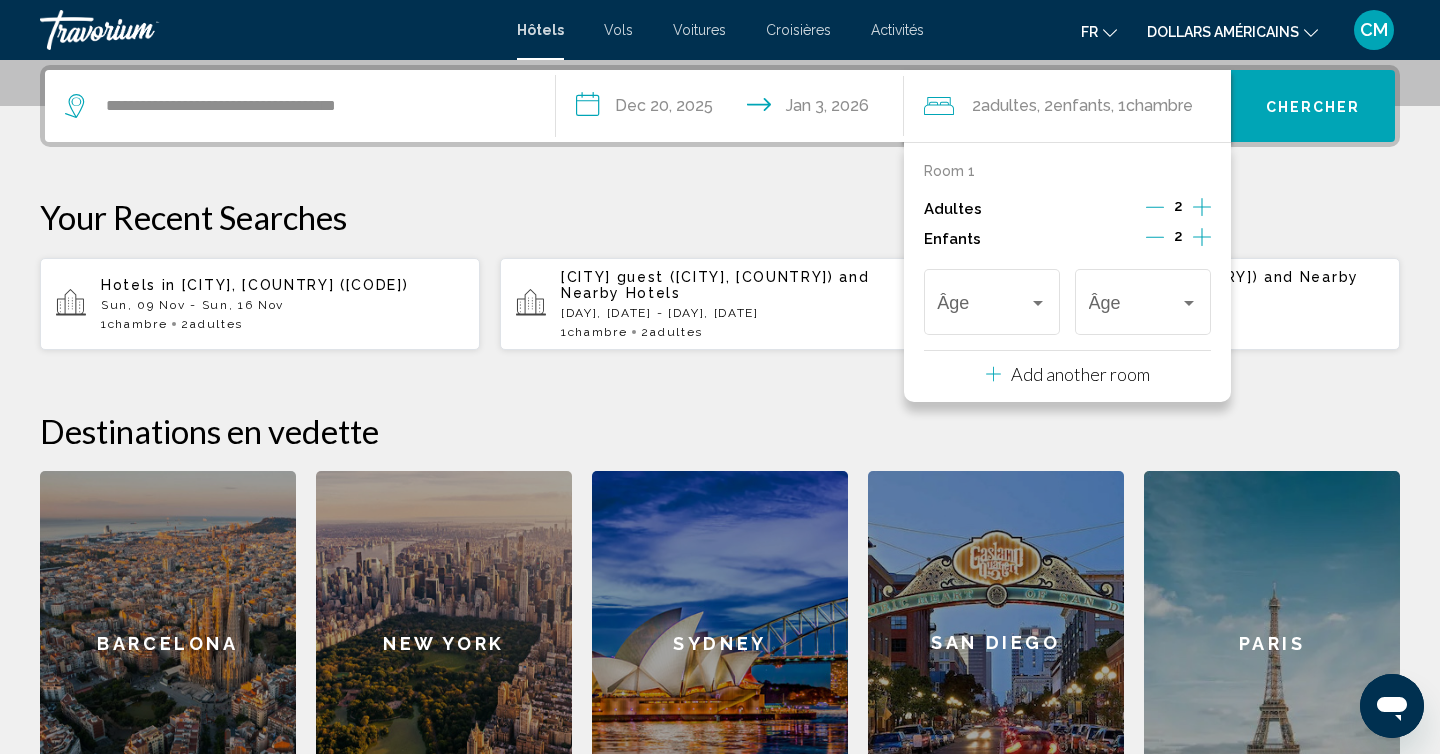 click 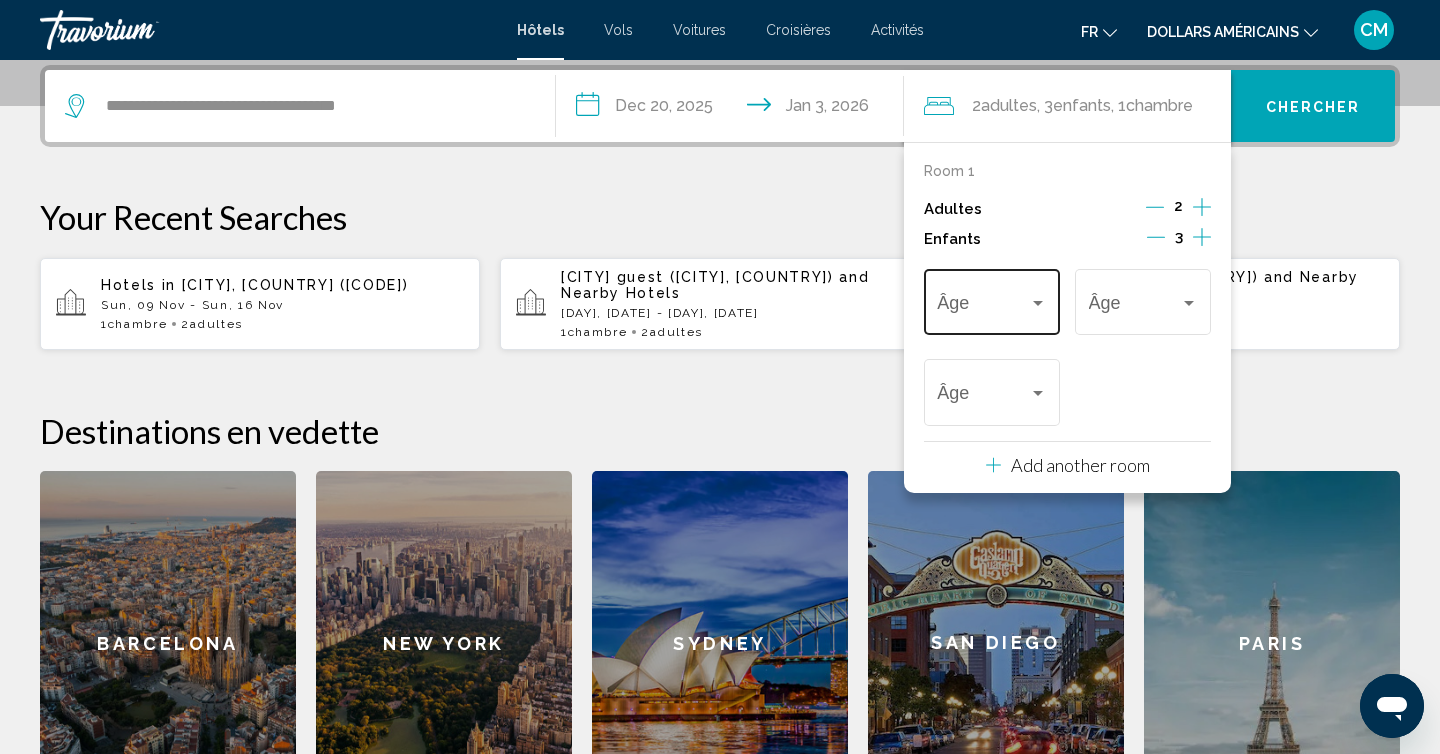 click on "Âge" at bounding box center (991, 299) 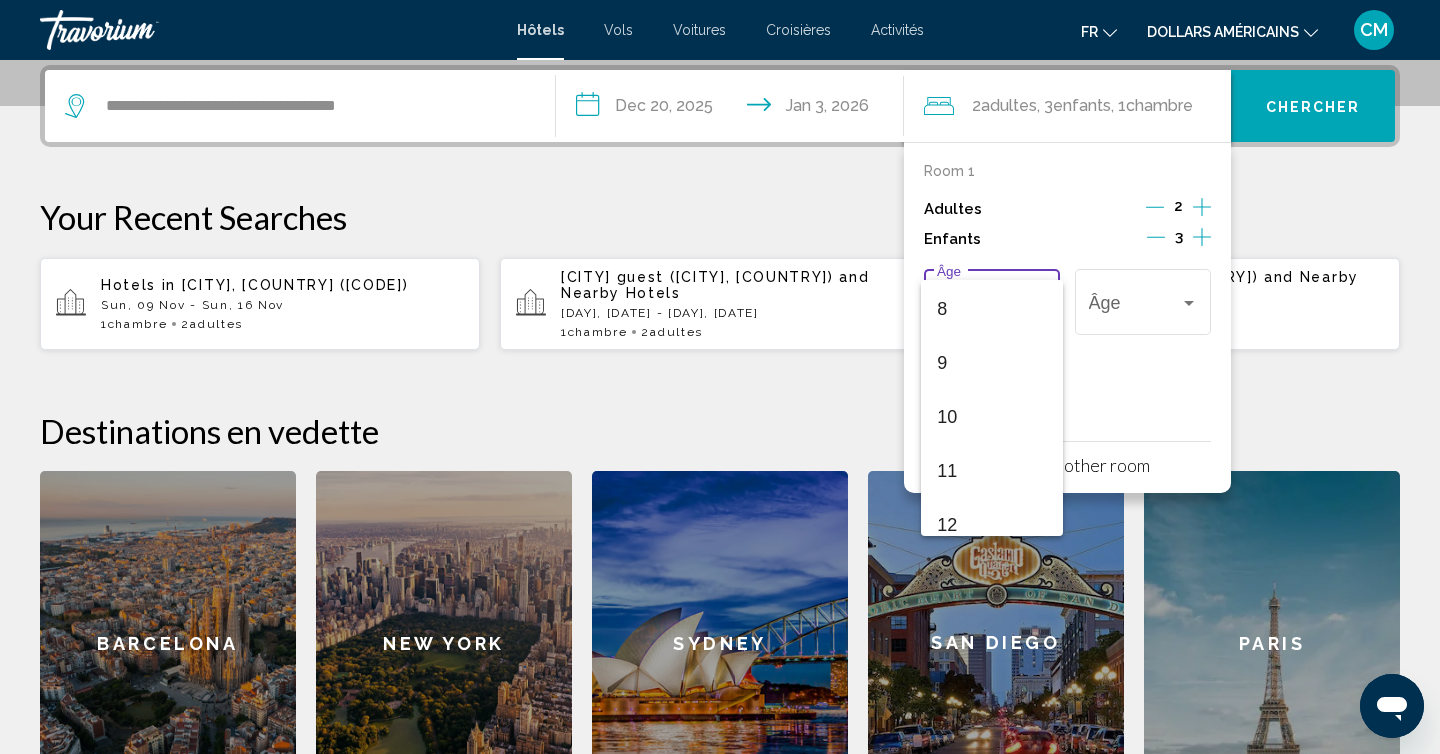 scroll, scrollTop: 428, scrollLeft: 0, axis: vertical 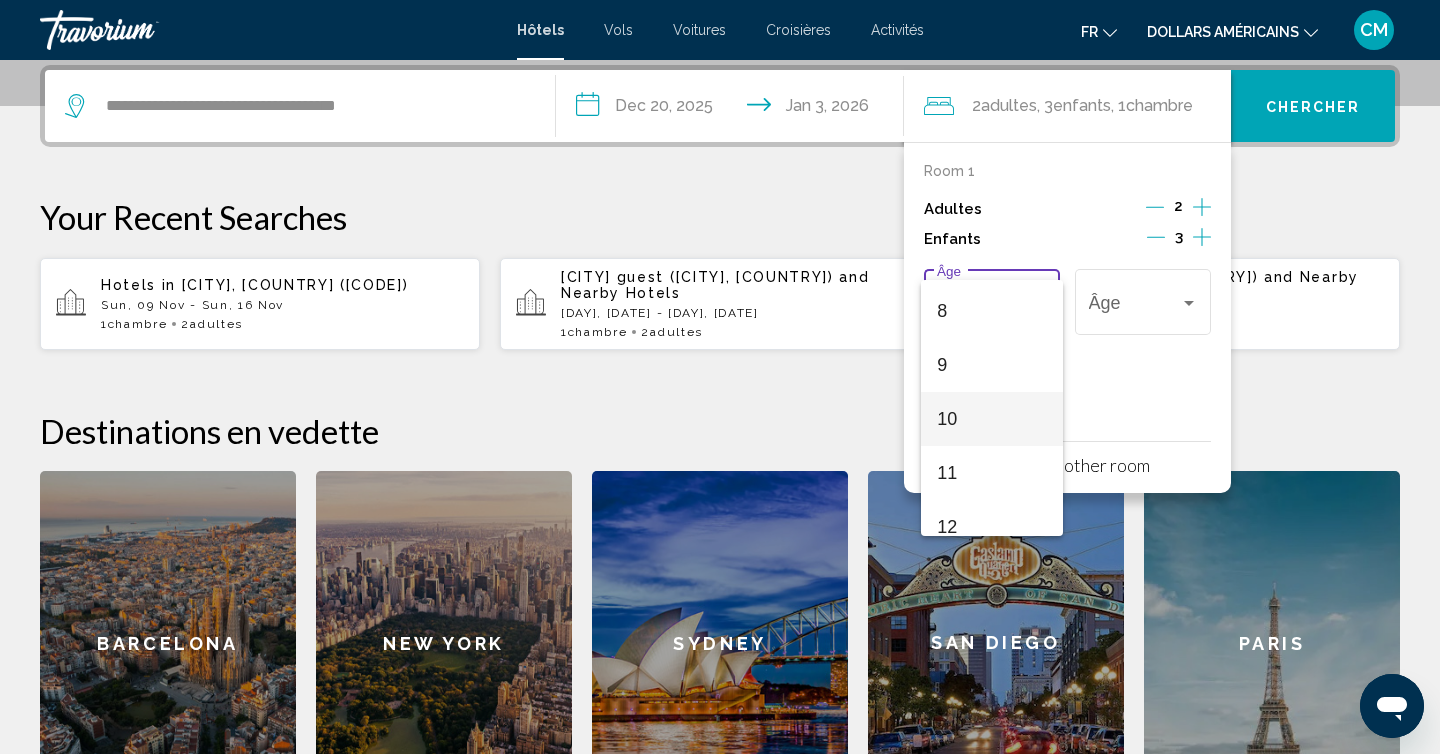 click on "10" at bounding box center (991, 419) 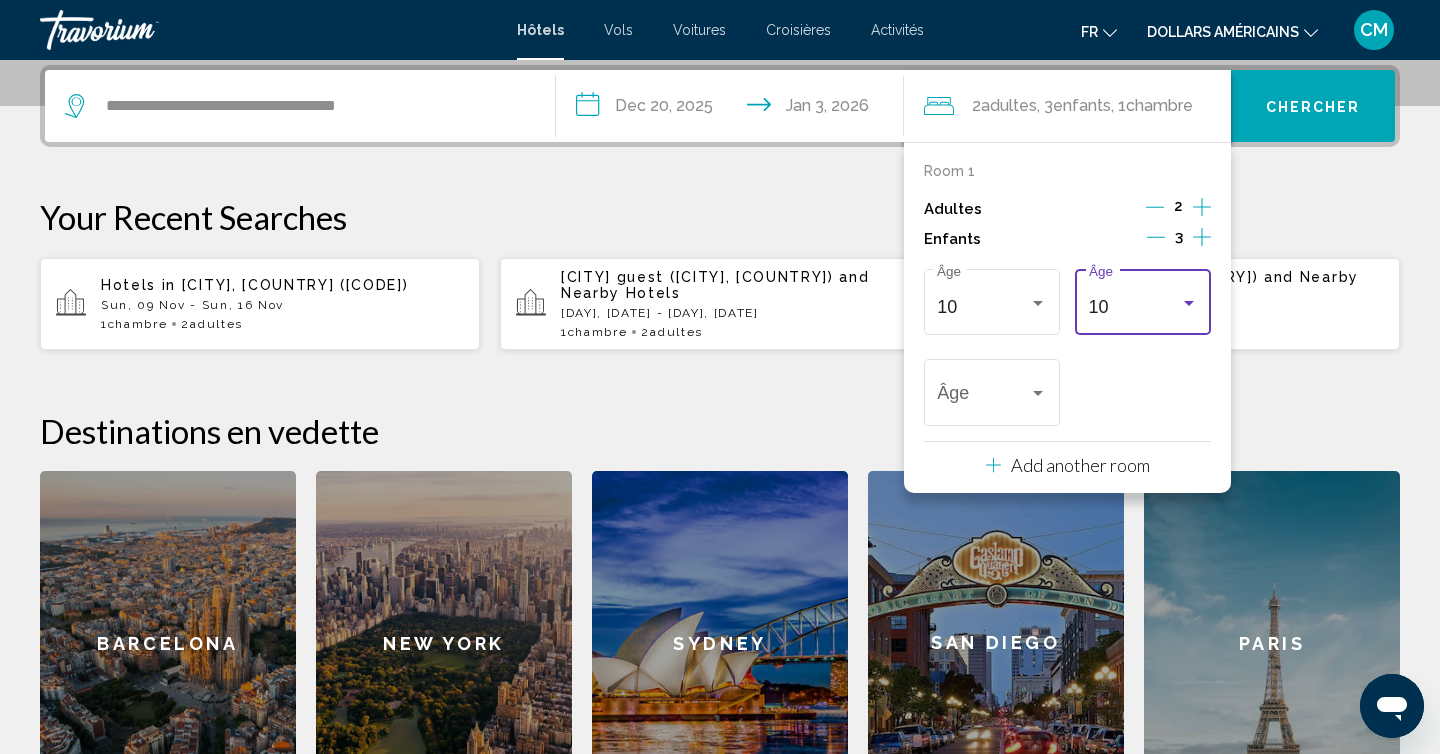 click on "[AGE]" at bounding box center (1143, 299) 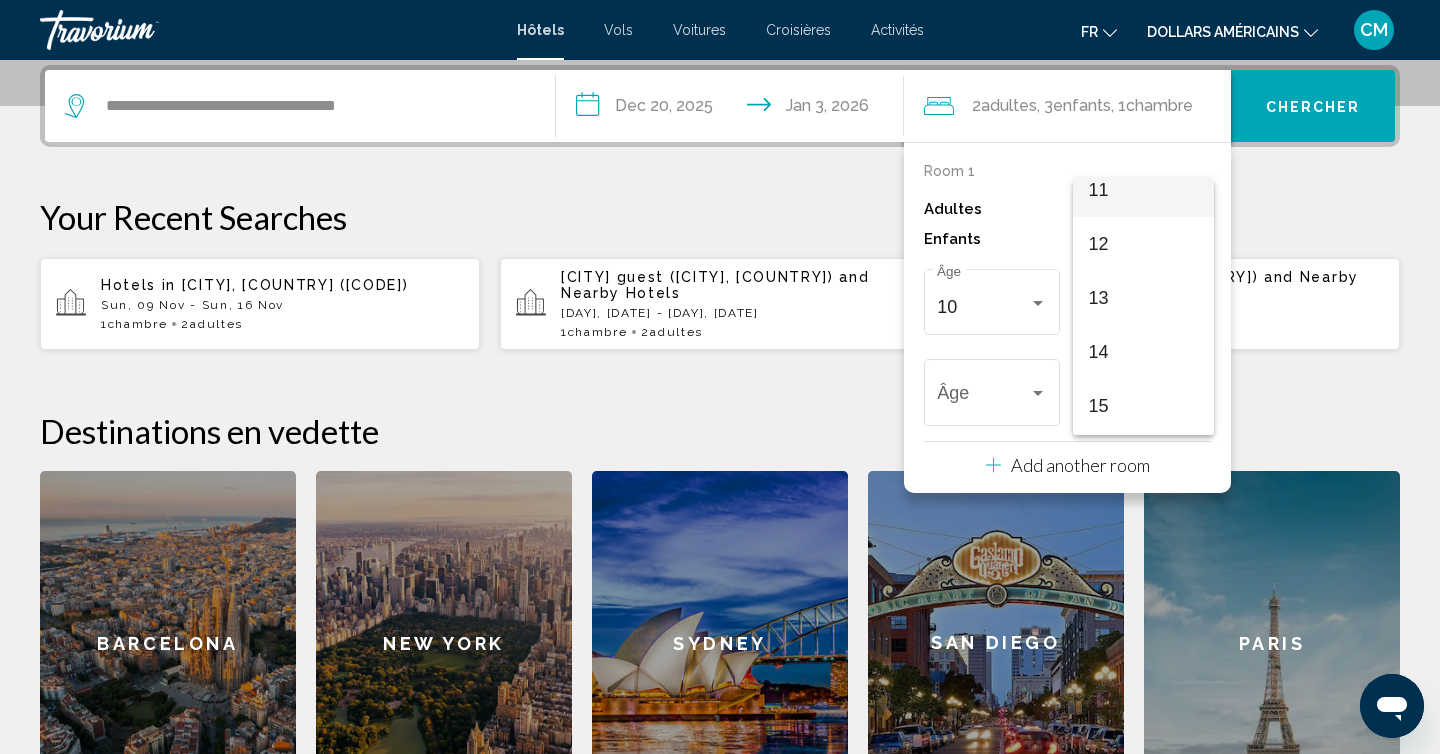 scroll, scrollTop: 613, scrollLeft: 0, axis: vertical 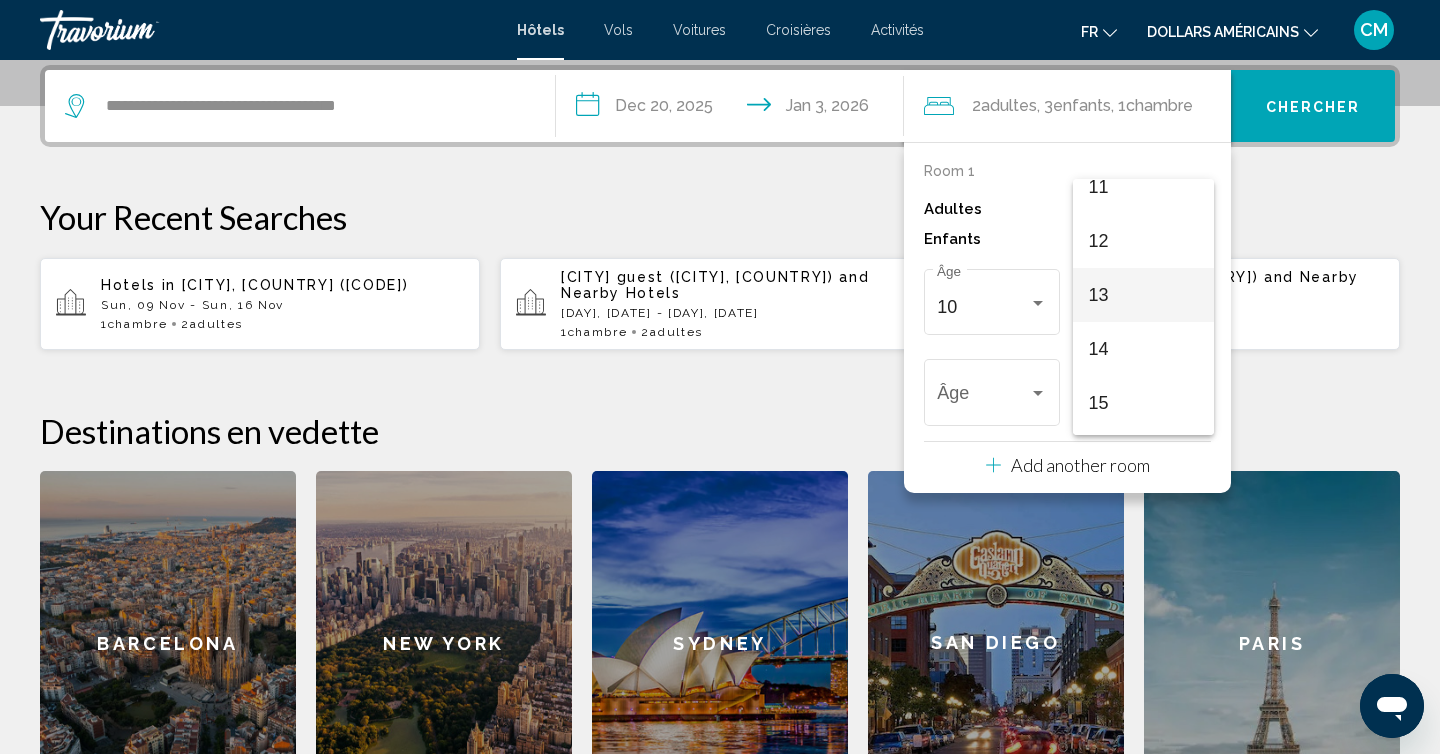 click on "13" at bounding box center (1143, 295) 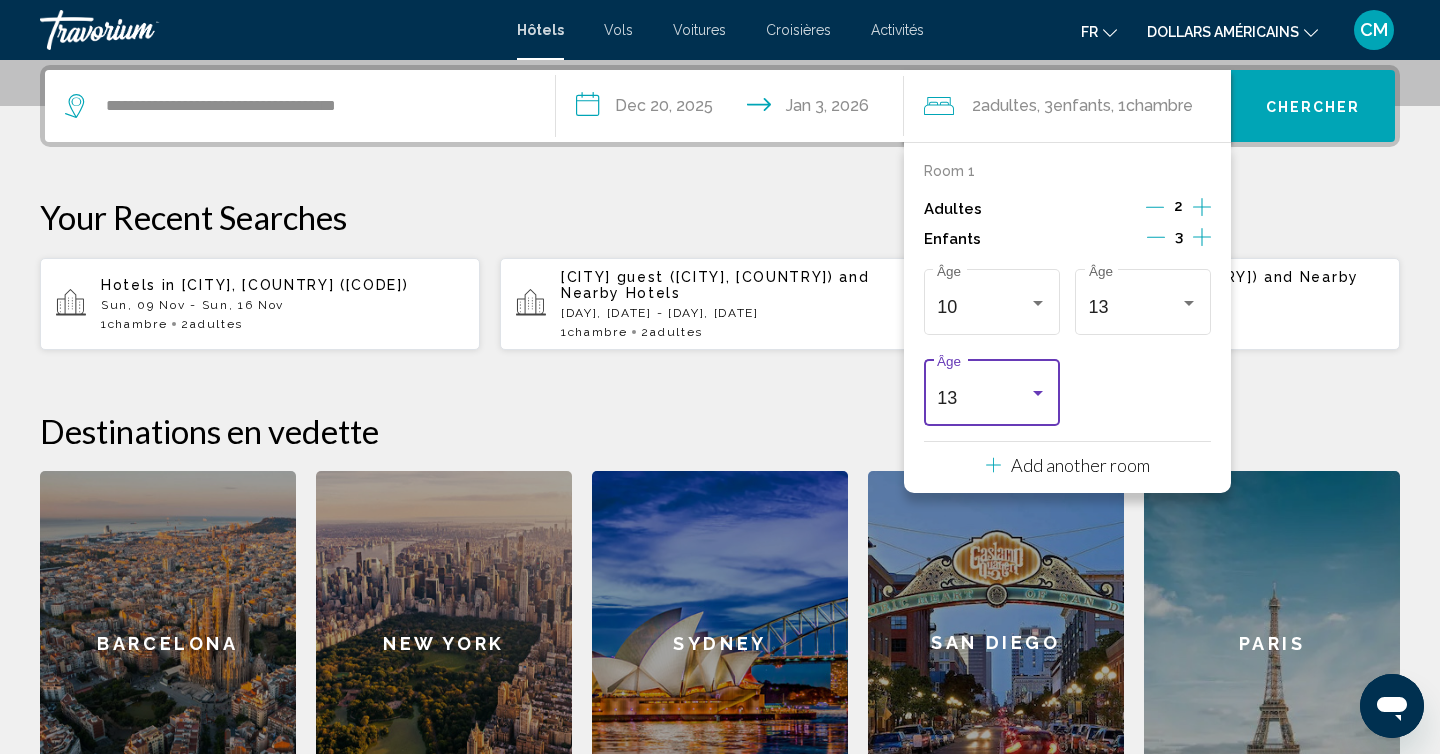 click at bounding box center [1038, 394] 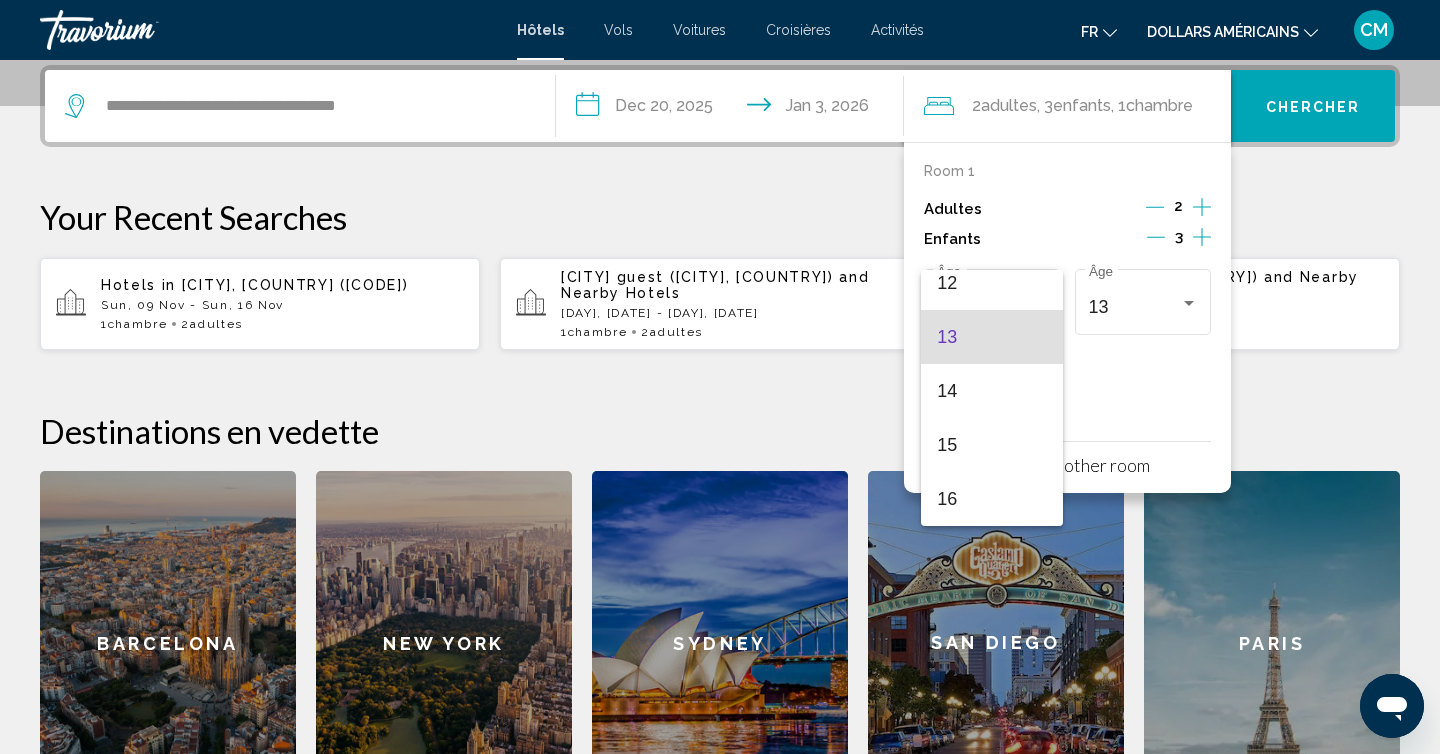 scroll, scrollTop: 716, scrollLeft: 0, axis: vertical 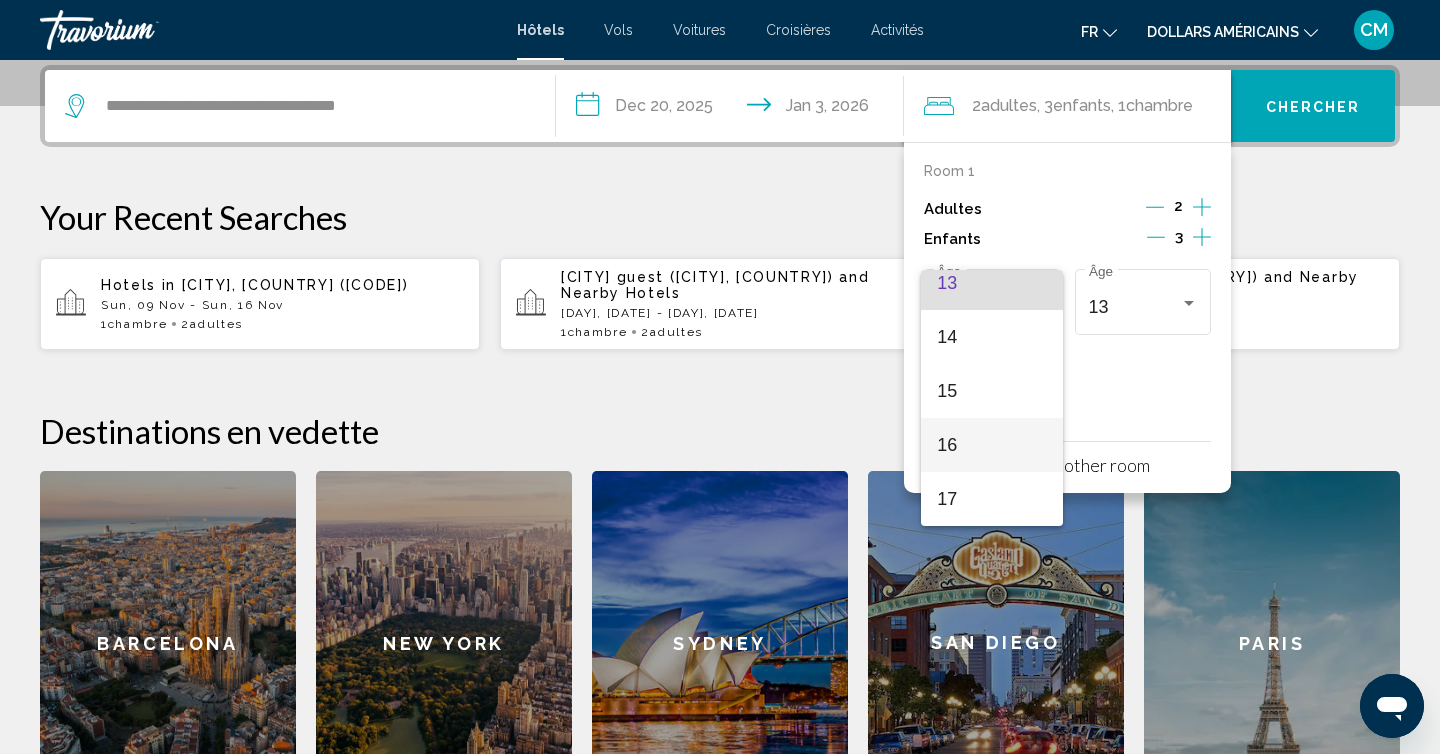 click on "16" at bounding box center [991, 445] 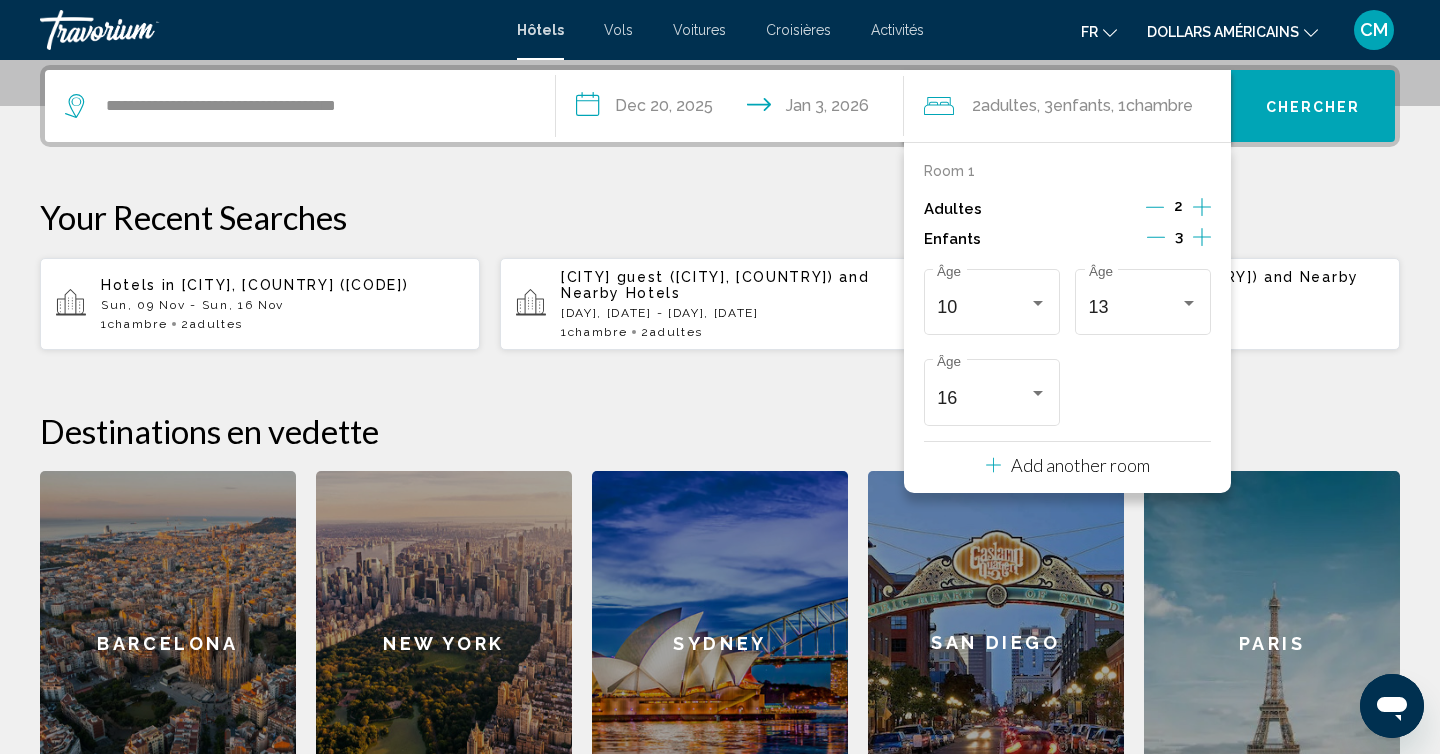 click on "Your Recent Searches" at bounding box center (720, 217) 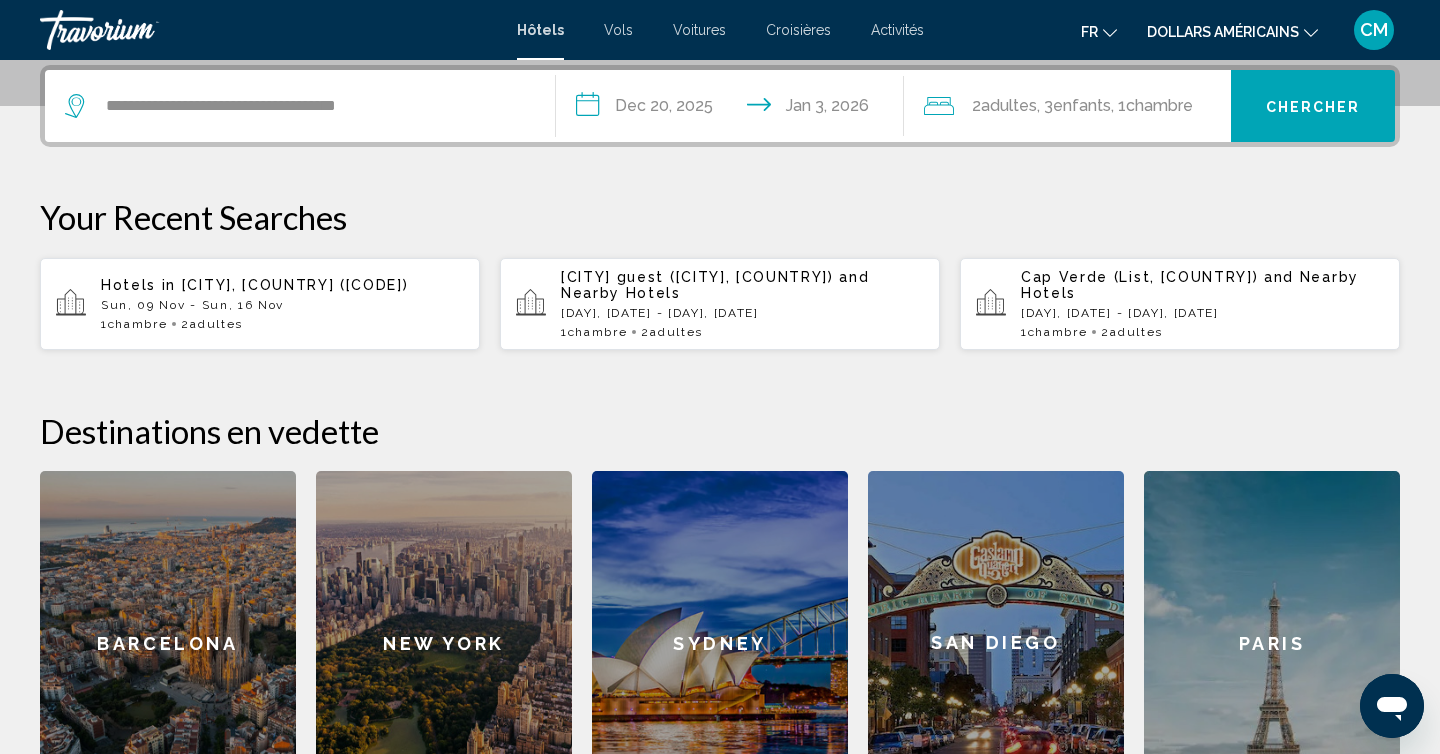 click on "Chercher" at bounding box center (1313, 107) 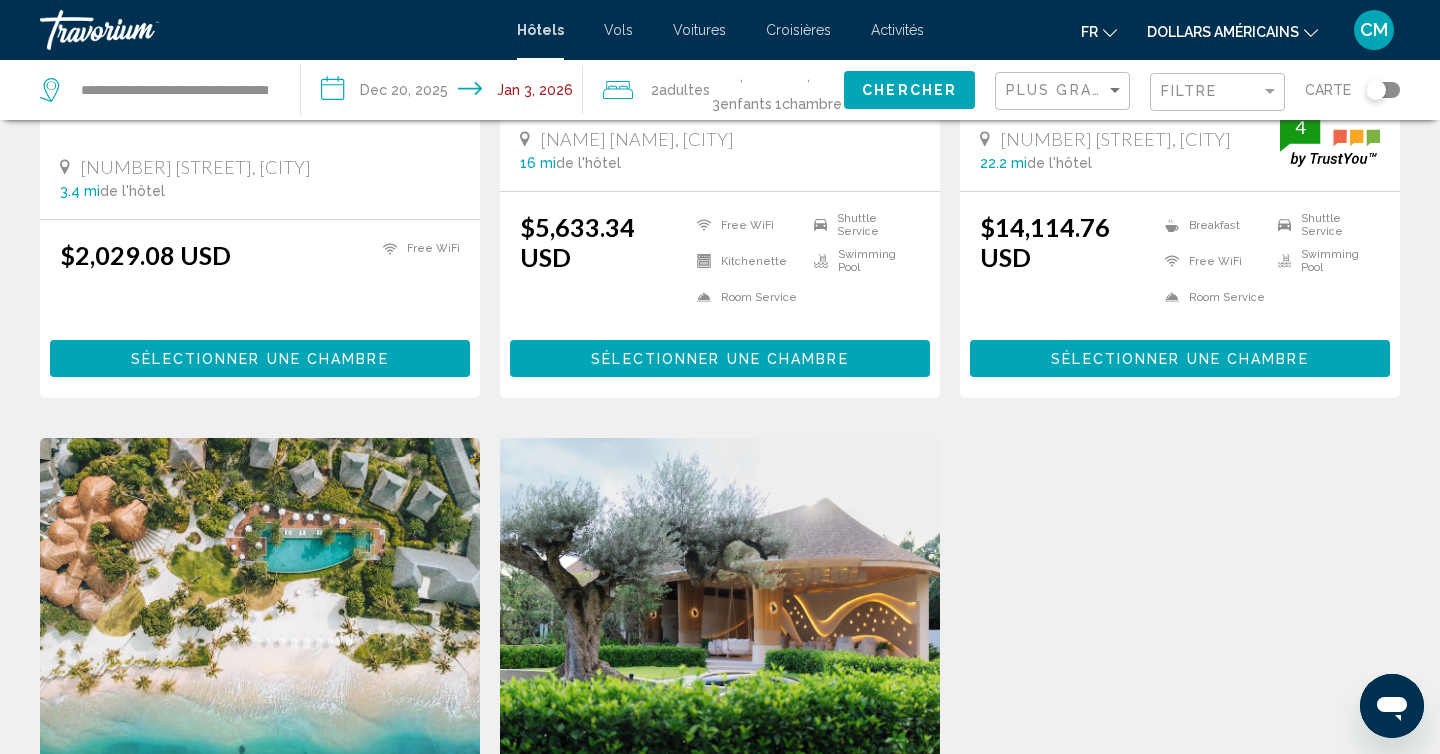 scroll, scrollTop: 0, scrollLeft: 0, axis: both 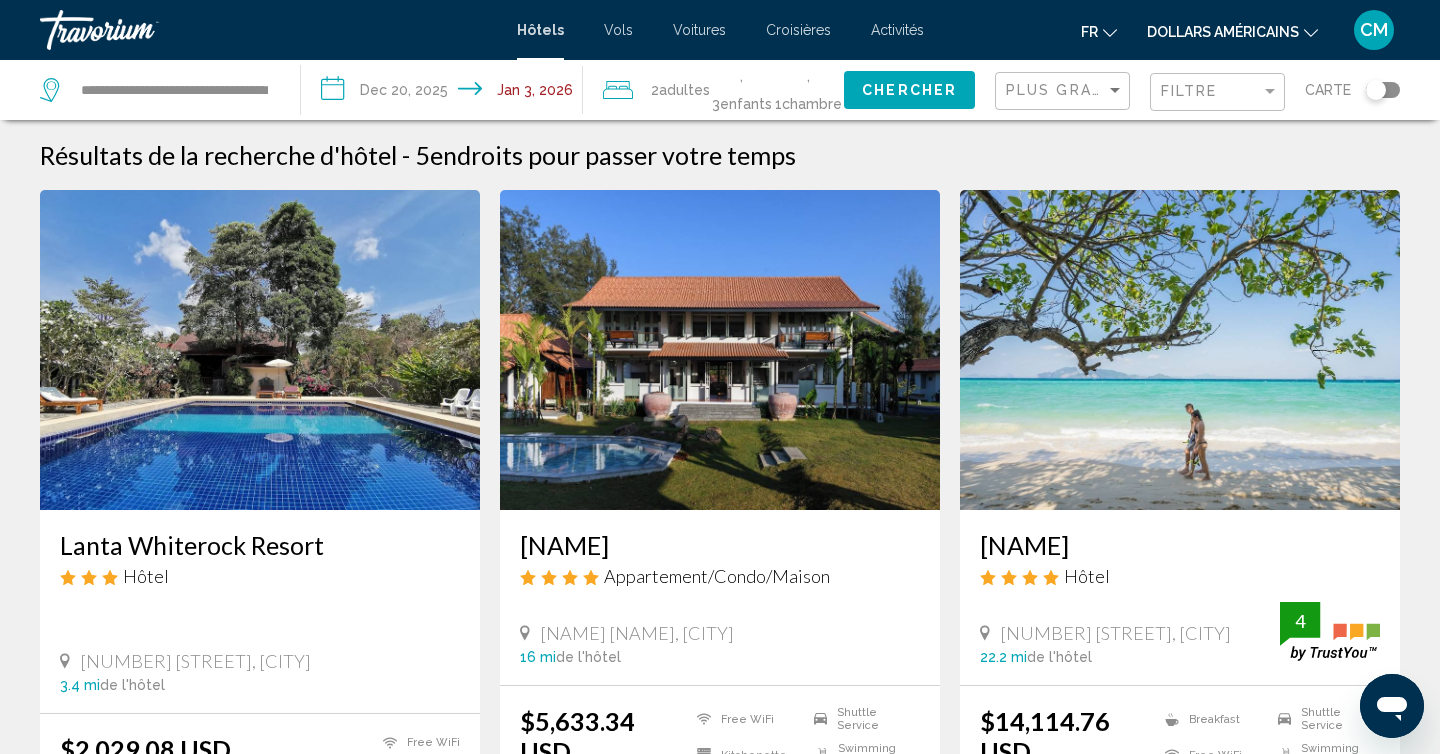 click on "dollars américains" 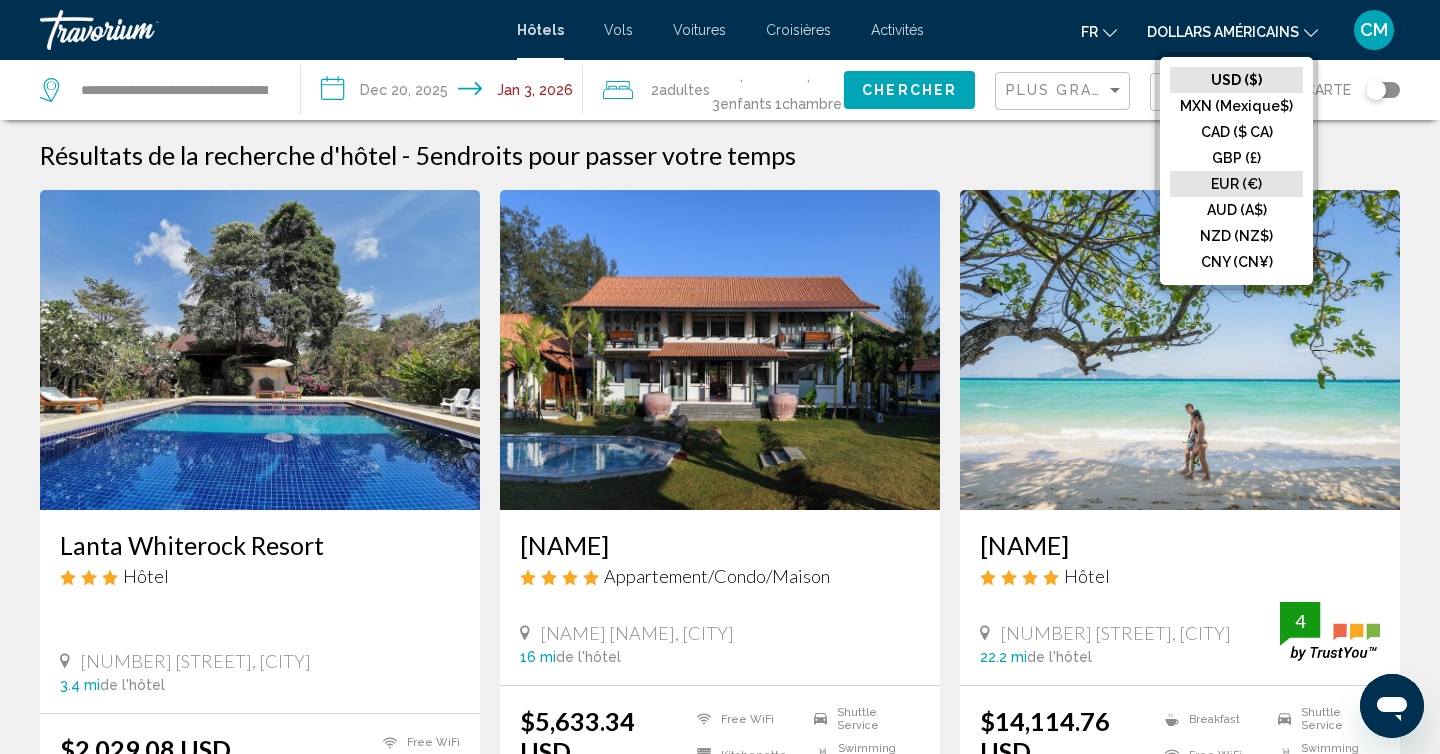 click on "EUR (€)" 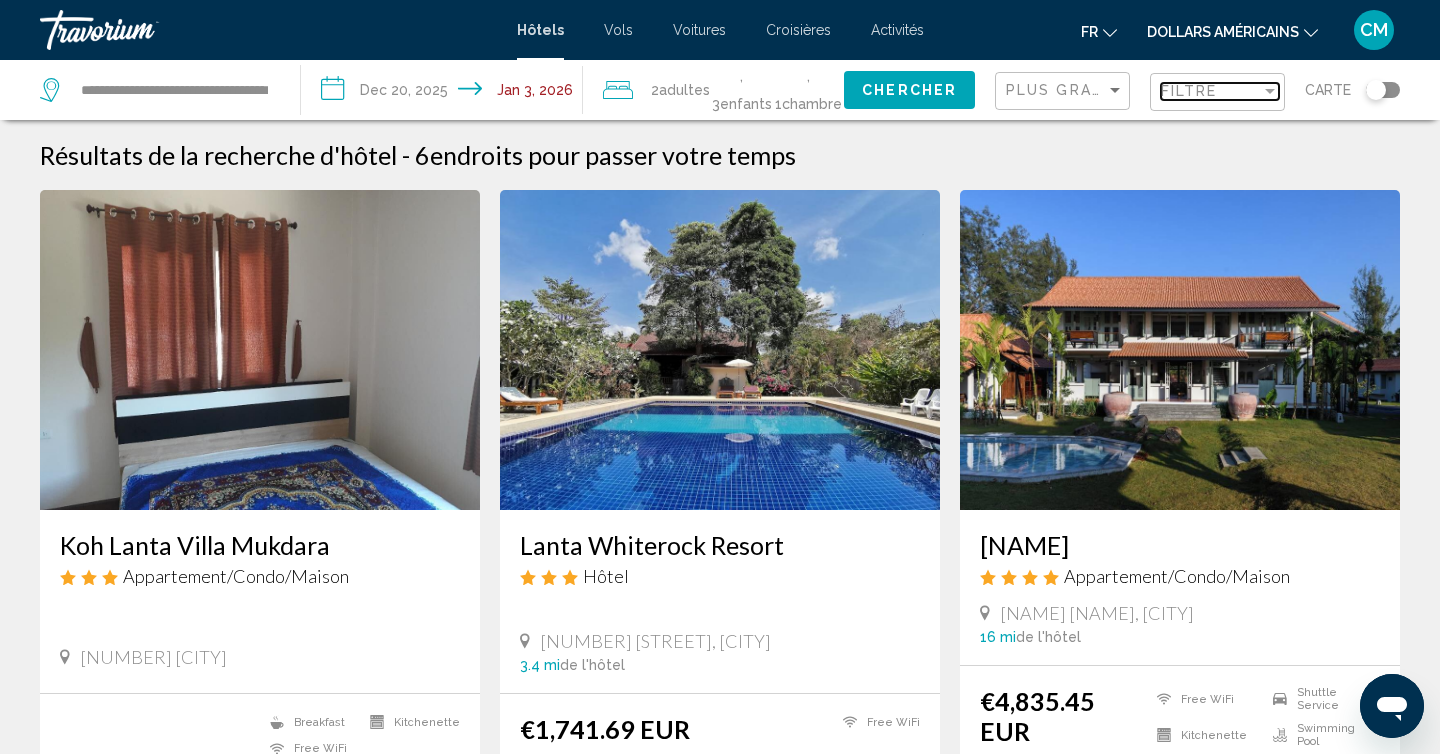 click on "Filtre" at bounding box center (1211, 91) 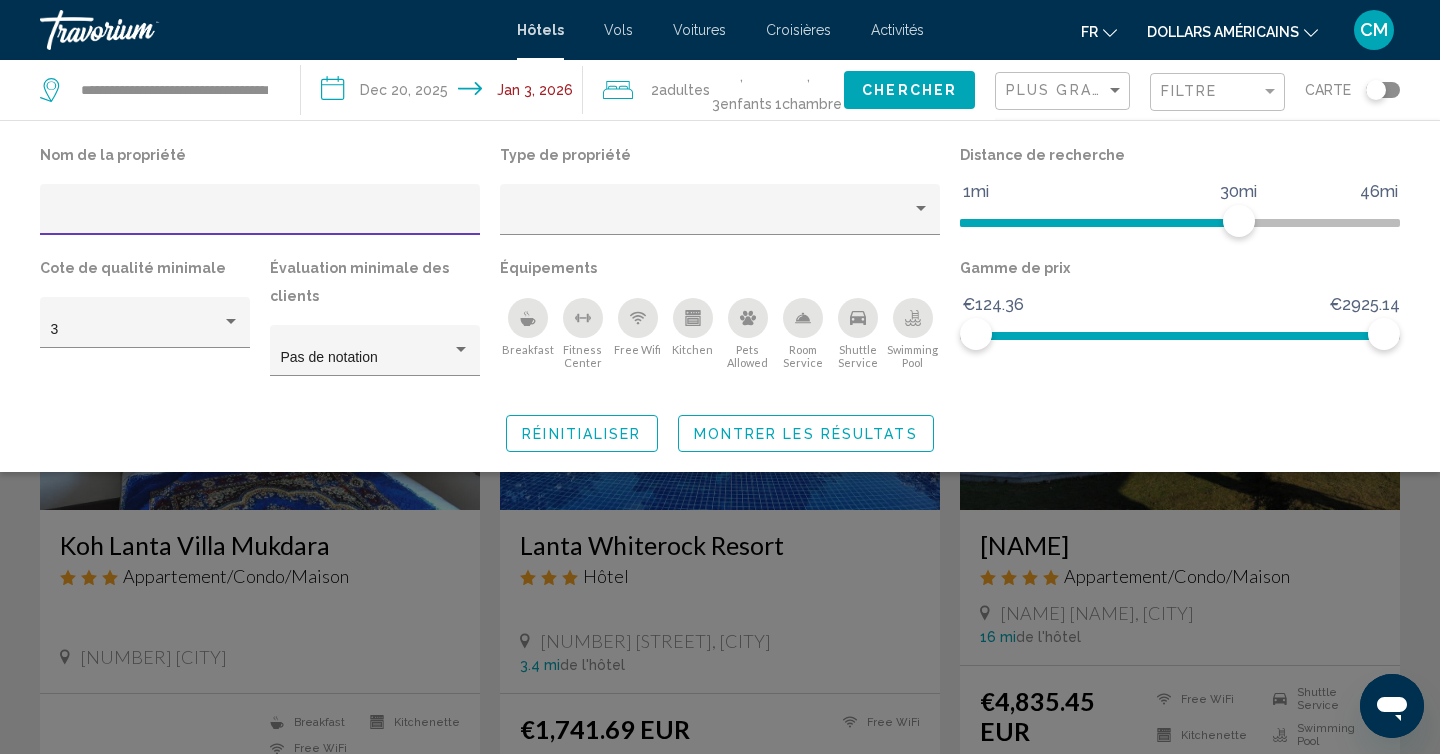 click 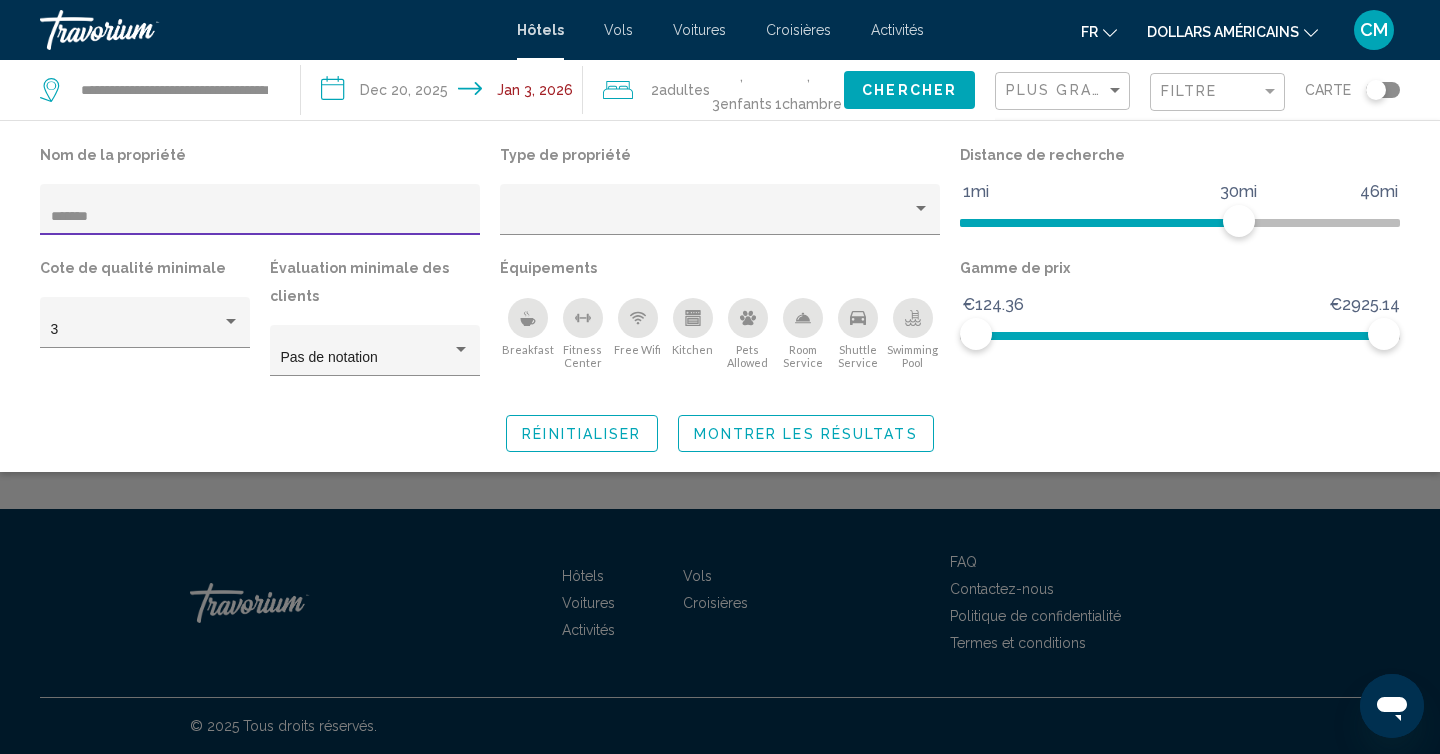 type on "*****" 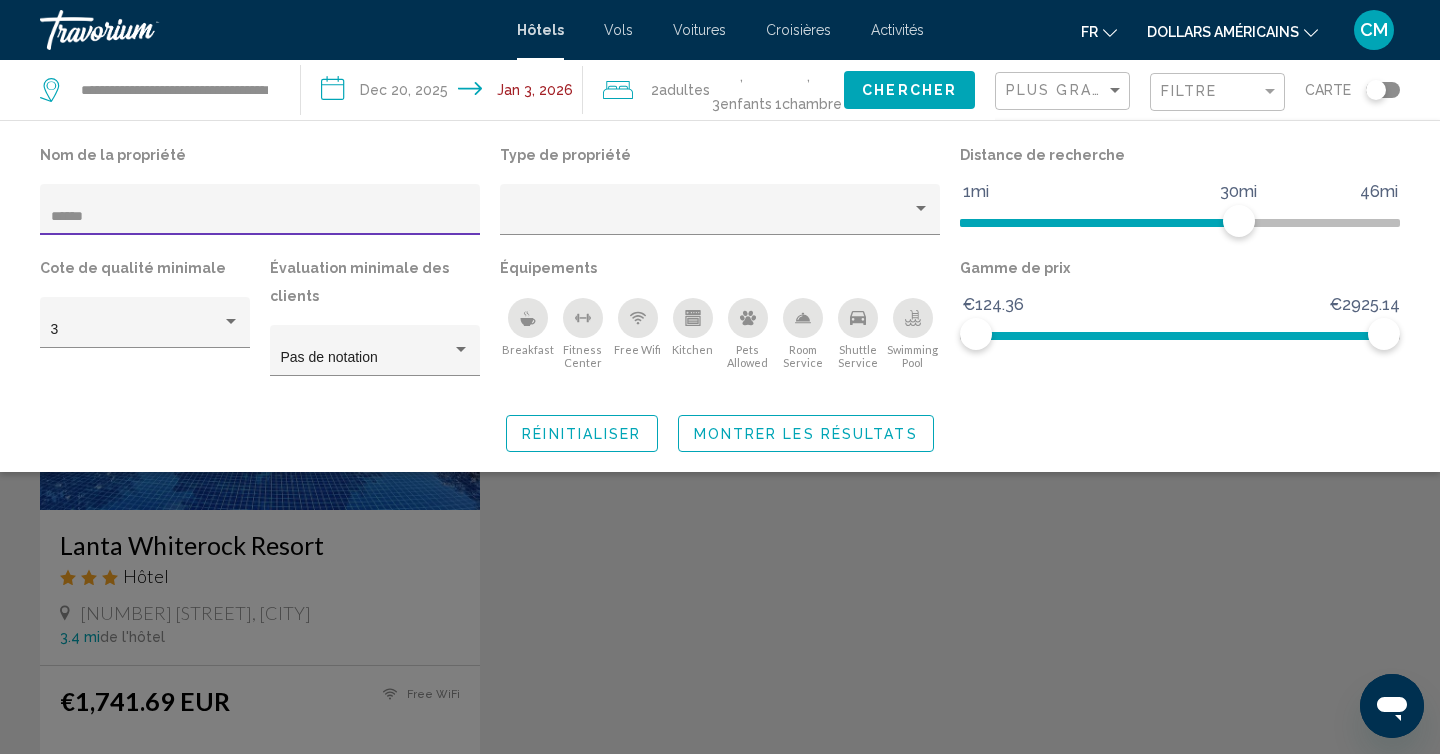 click 